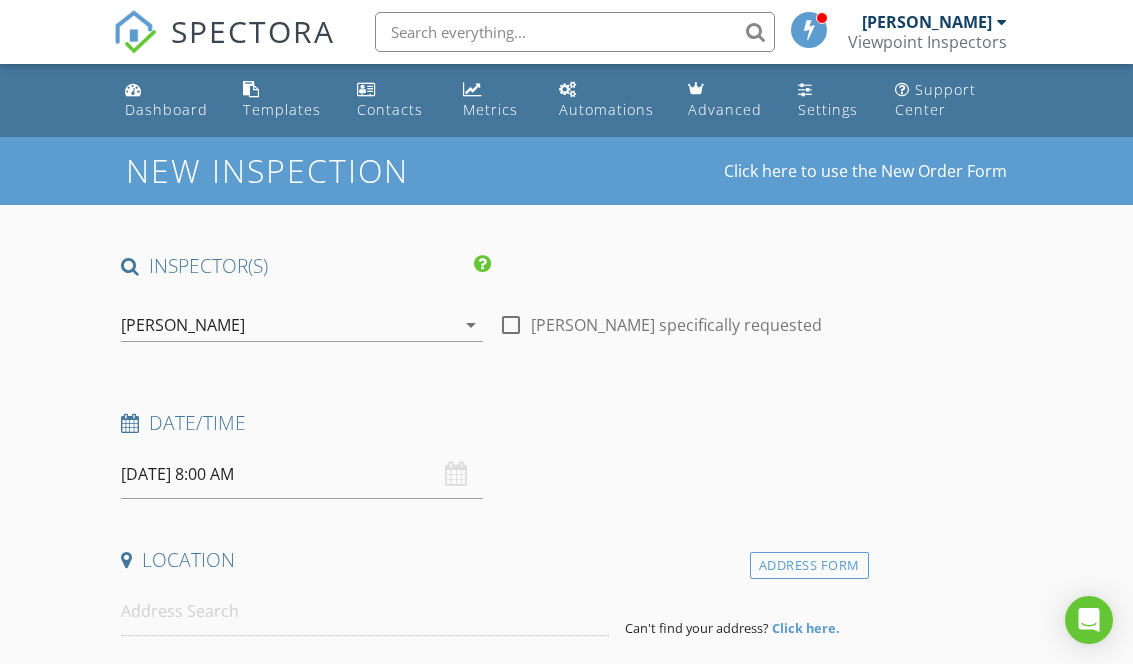 scroll, scrollTop: 0, scrollLeft: 0, axis: both 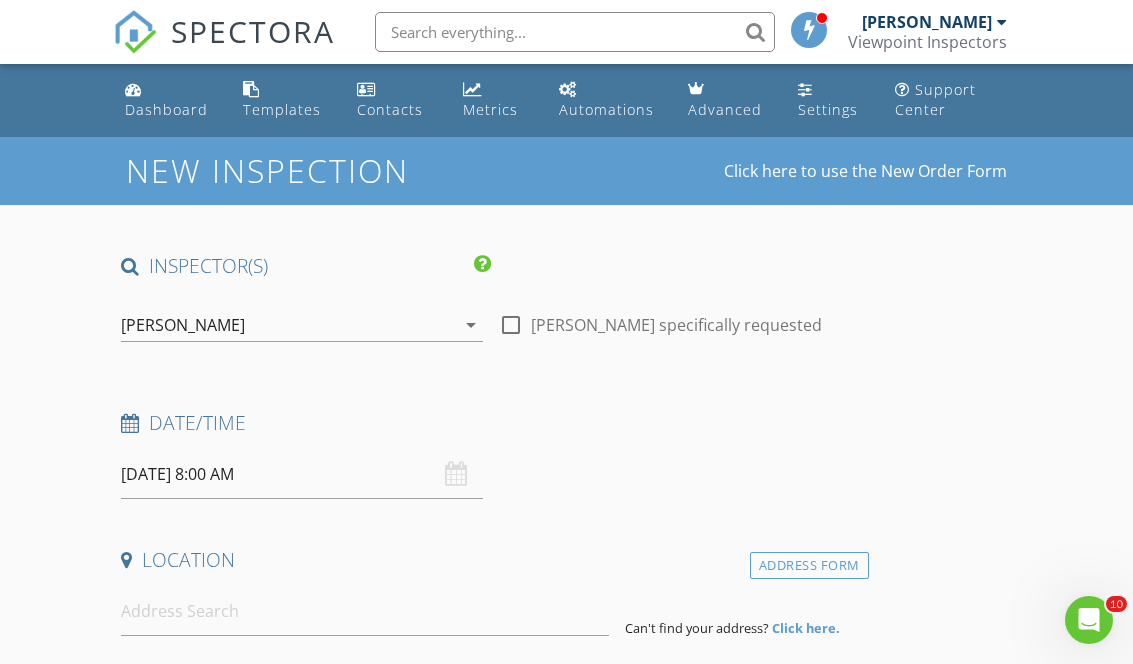 click on "Templates" at bounding box center (284, 100) 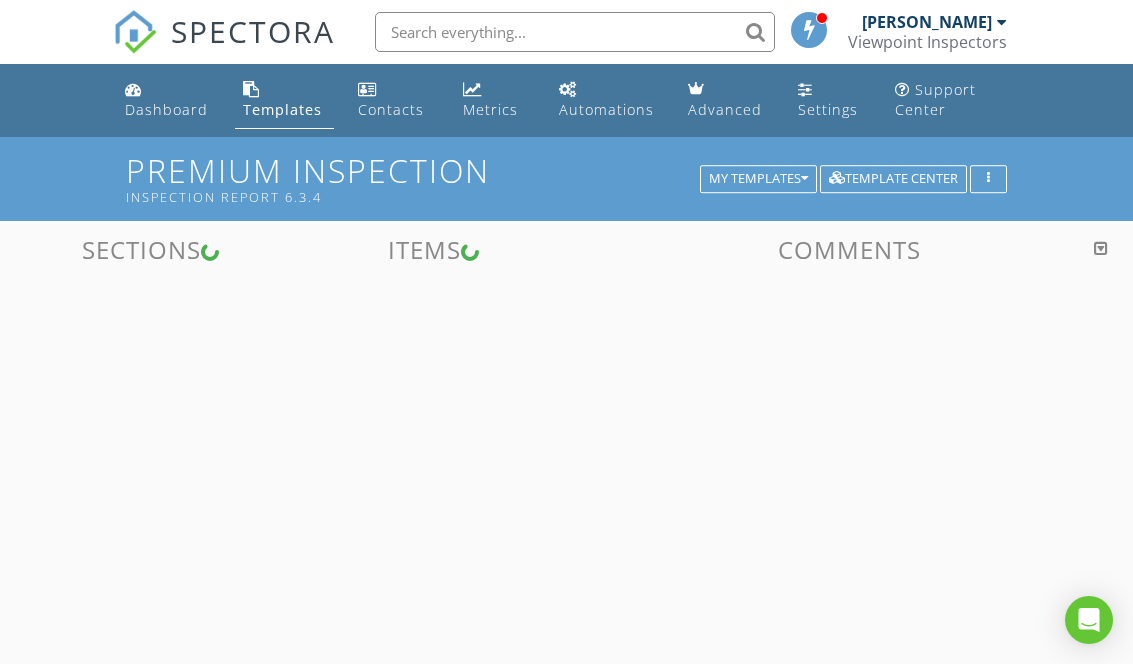 scroll, scrollTop: 0, scrollLeft: 0, axis: both 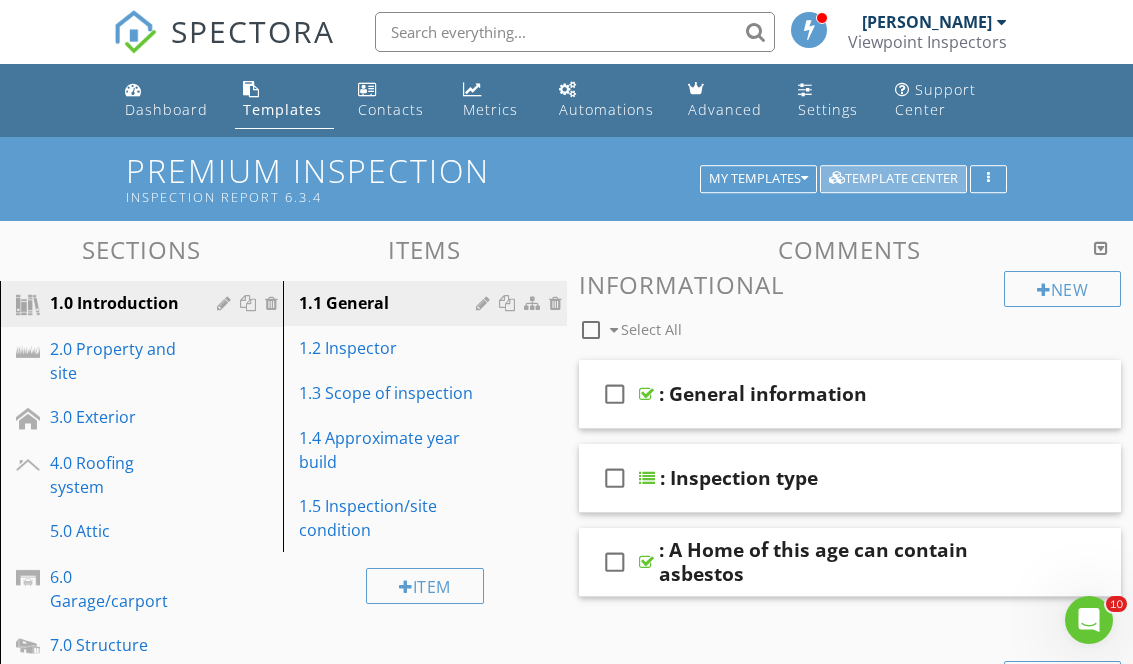click on "Template Center" at bounding box center (893, 179) 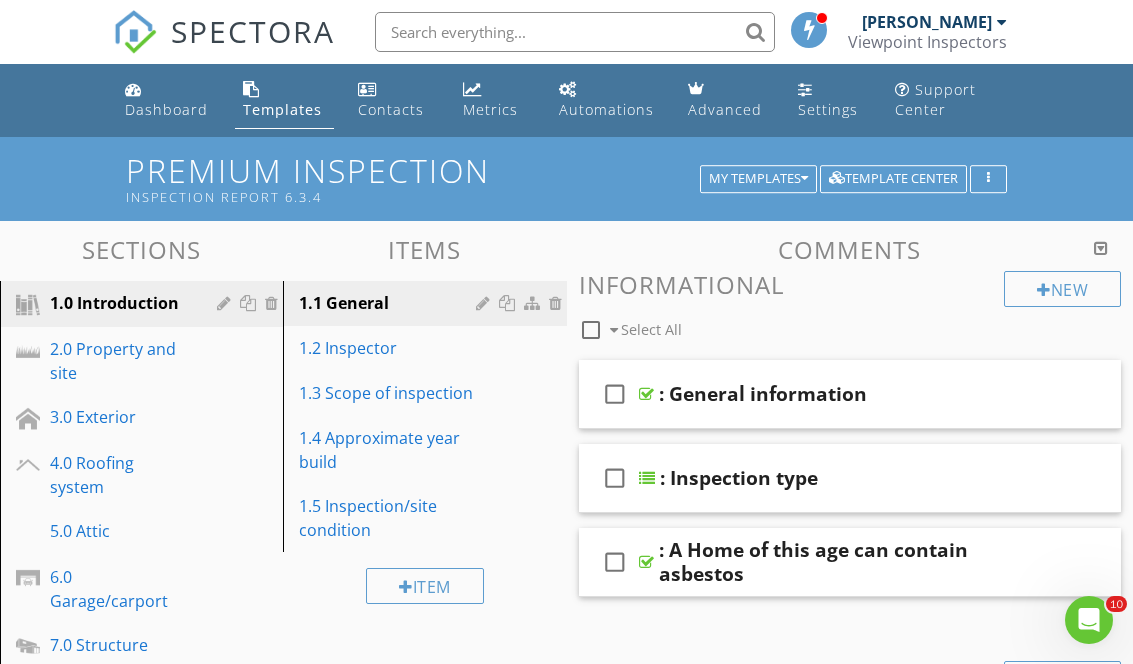 click on "Template Center" at bounding box center [893, 179] 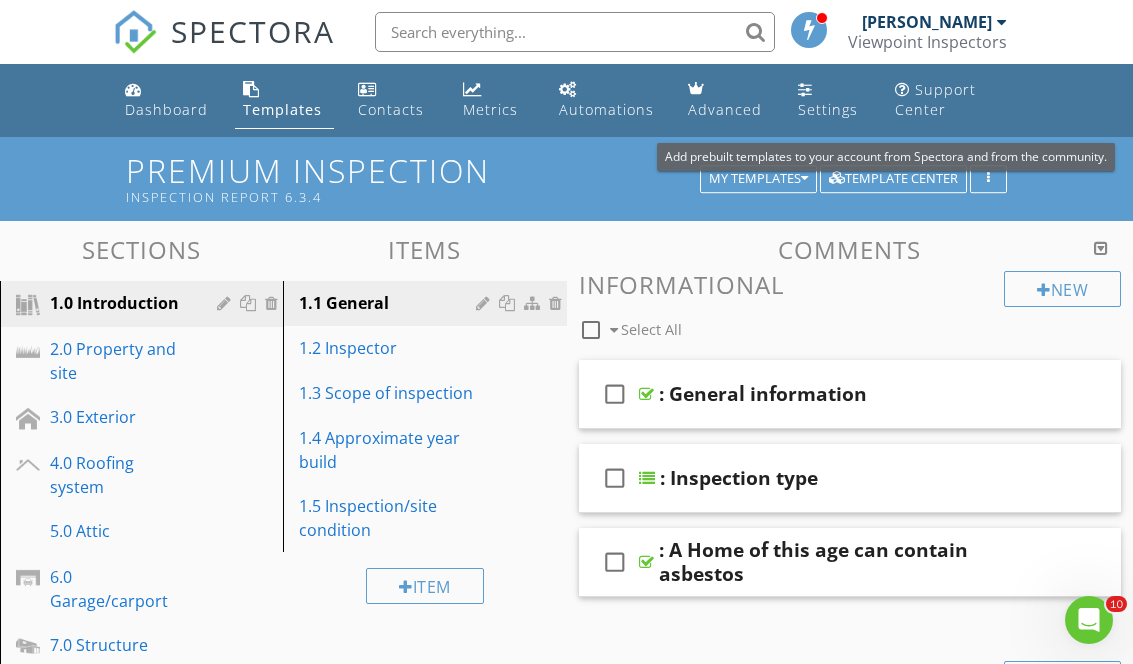 click on "Premium Inspection
Inspection report 6.3.4" at bounding box center [566, 178] 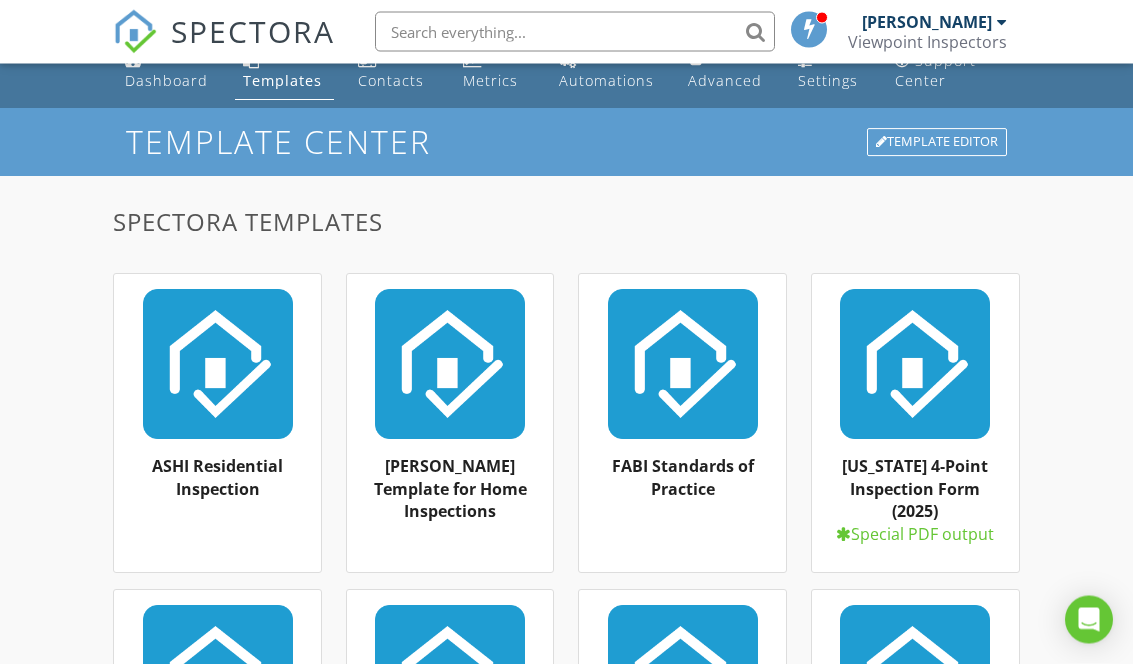 scroll, scrollTop: 0, scrollLeft: 0, axis: both 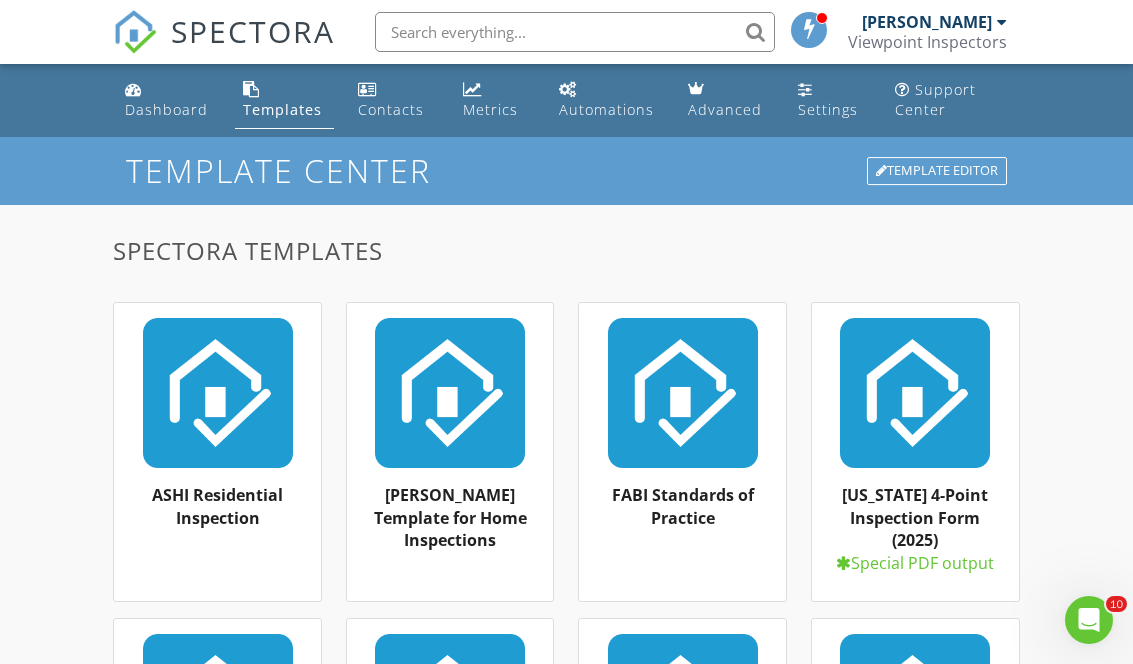 click at bounding box center [575, 32] 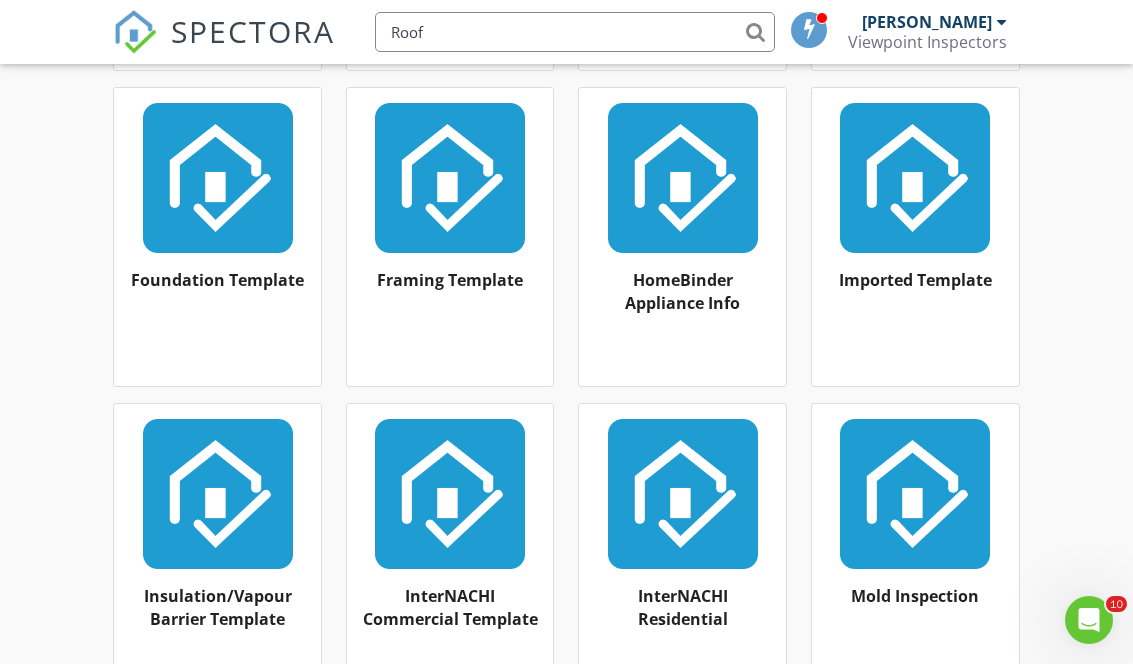 scroll, scrollTop: 846, scrollLeft: 0, axis: vertical 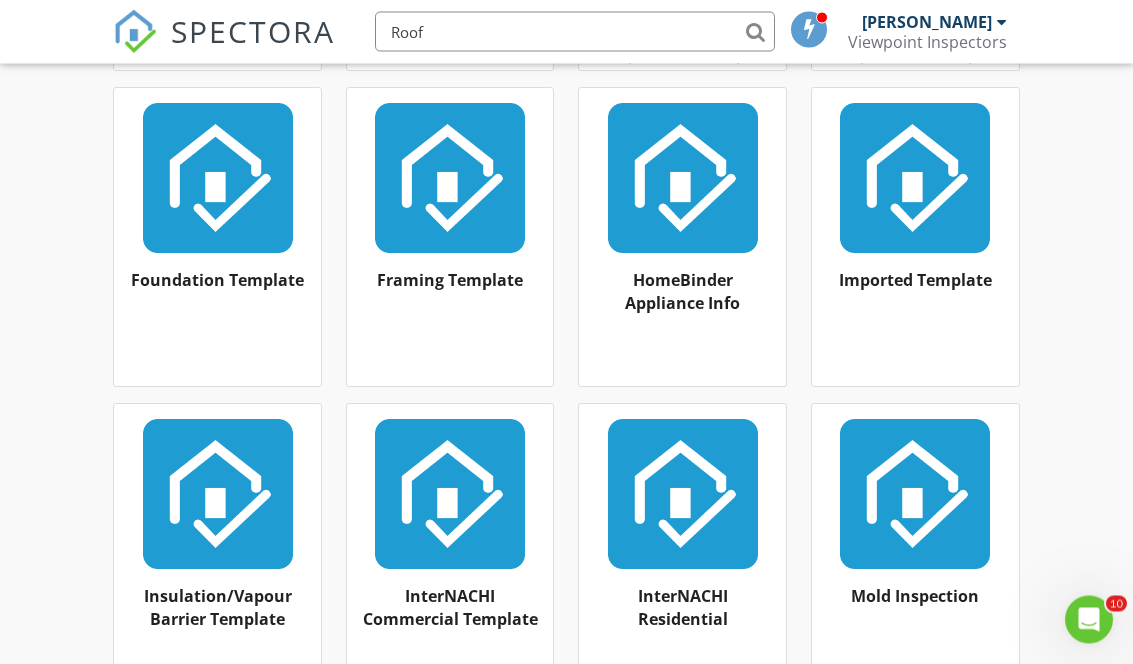 type on "Roof" 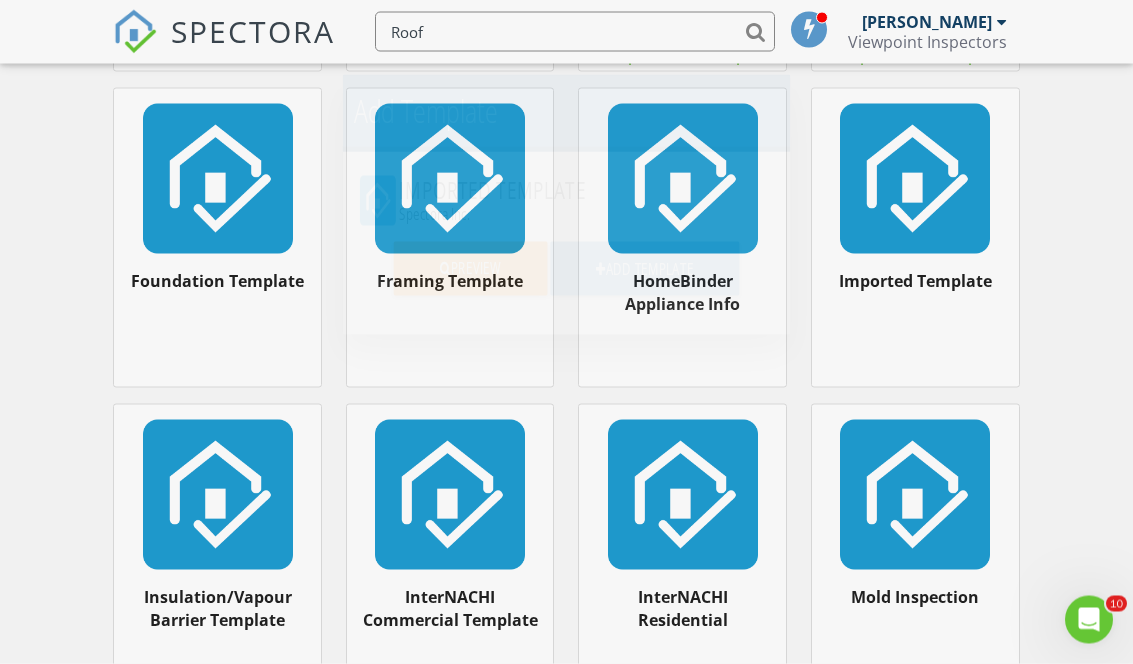 scroll, scrollTop: 847, scrollLeft: 0, axis: vertical 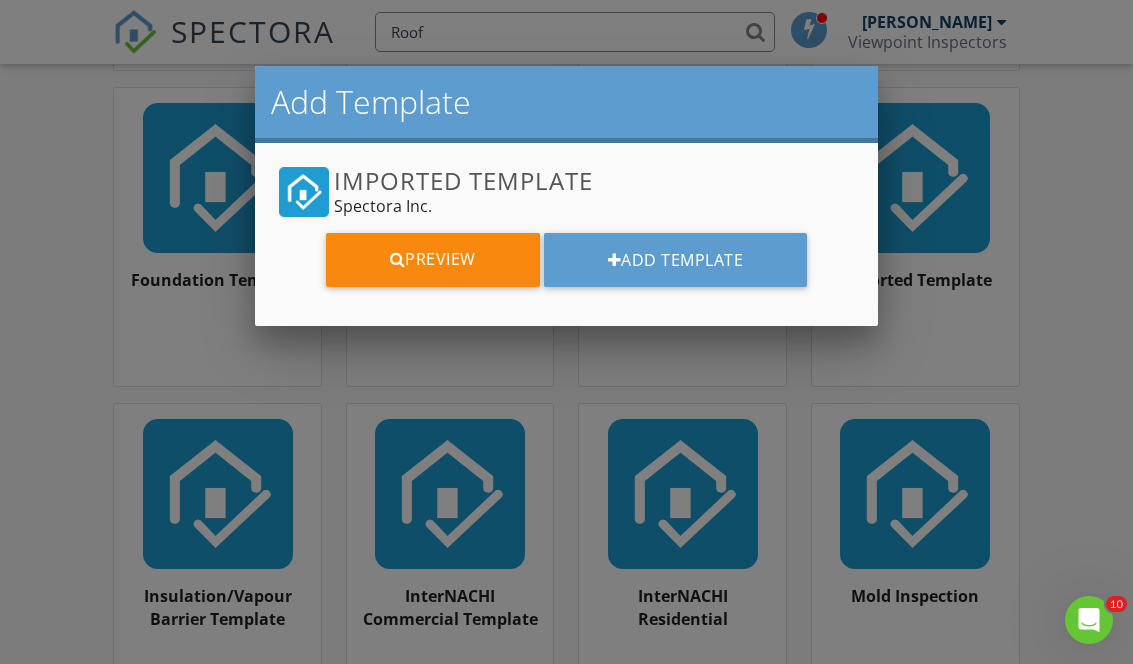 click at bounding box center [566, 315] 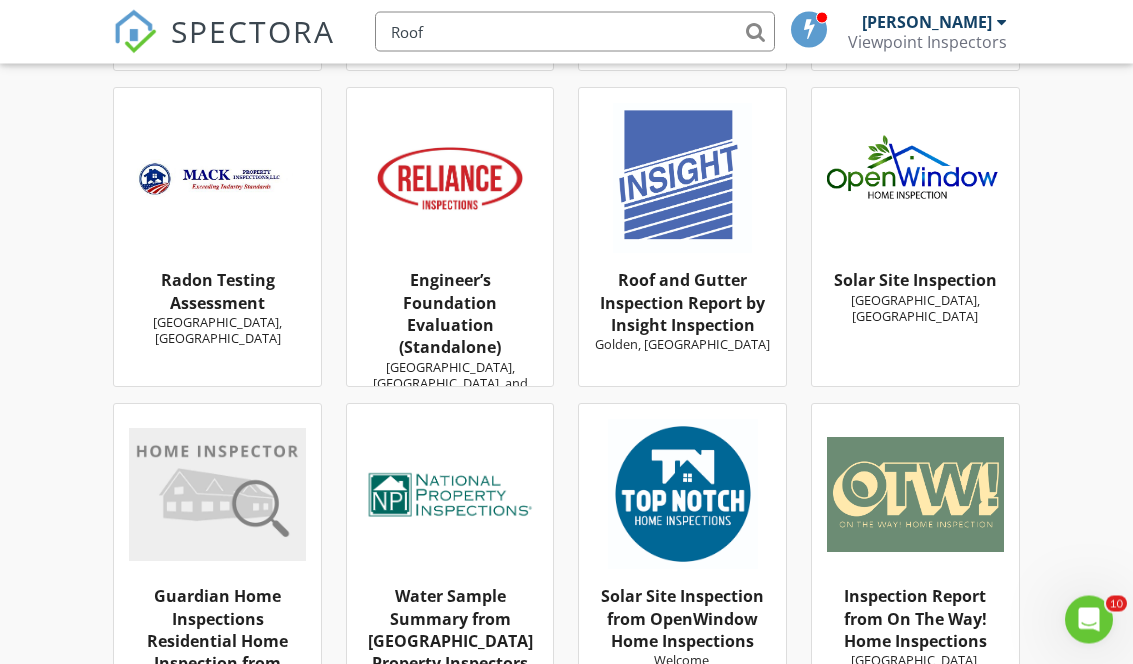 scroll, scrollTop: 3679, scrollLeft: 0, axis: vertical 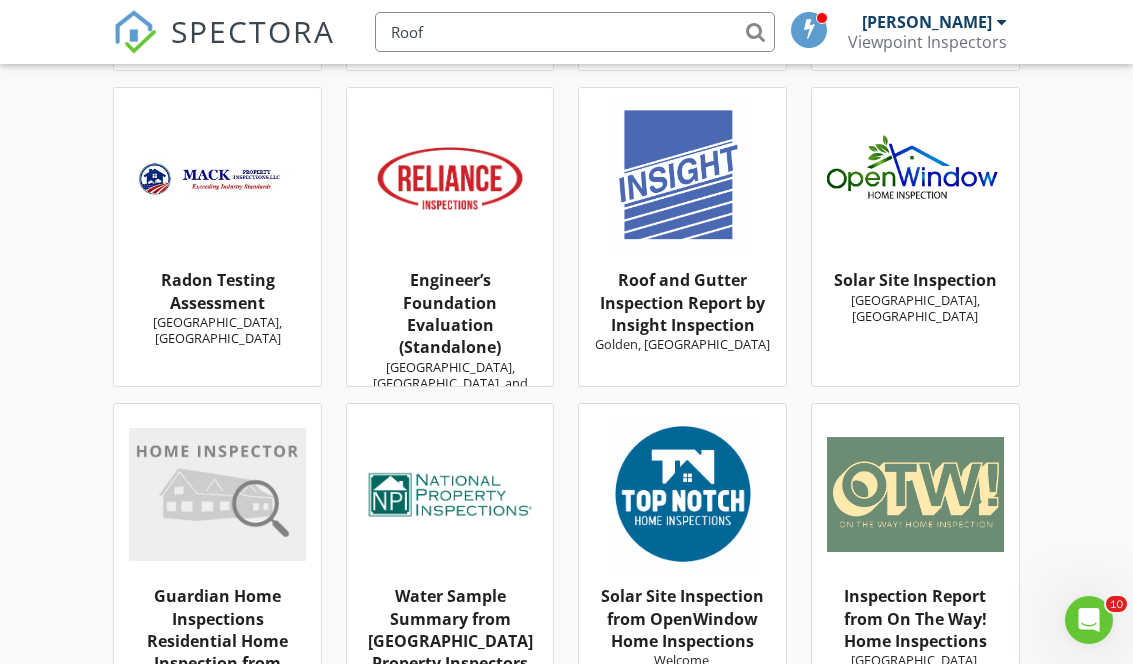 click on "Roof and Gutter Inspection Report by Insight Inspection" at bounding box center (682, 302) 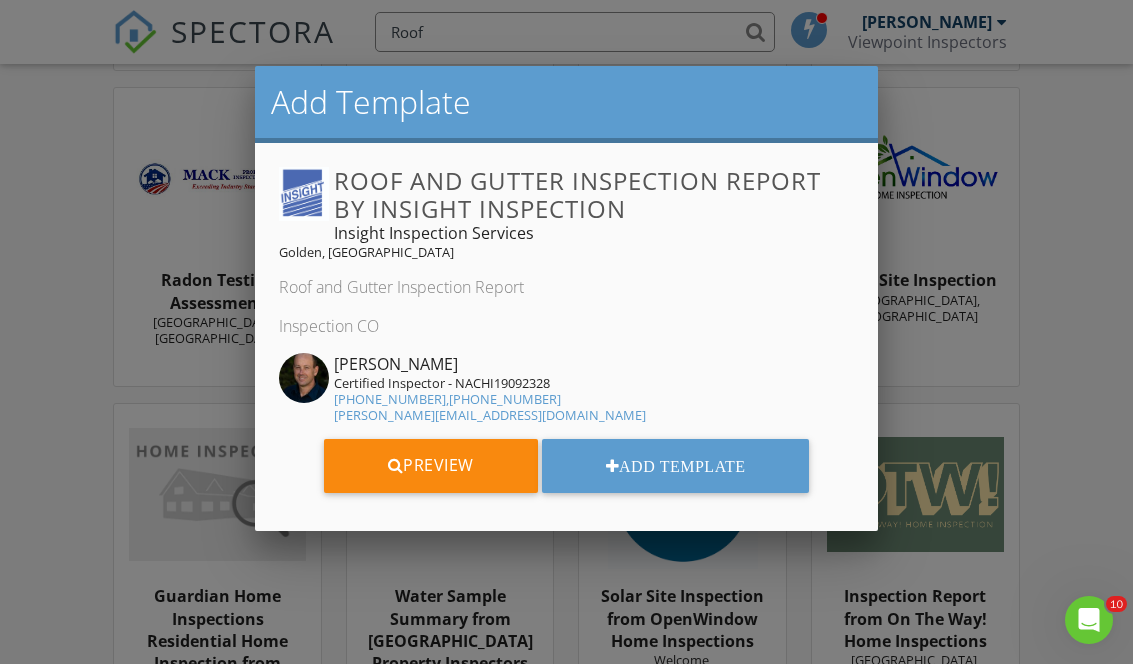 click at bounding box center (396, 465) 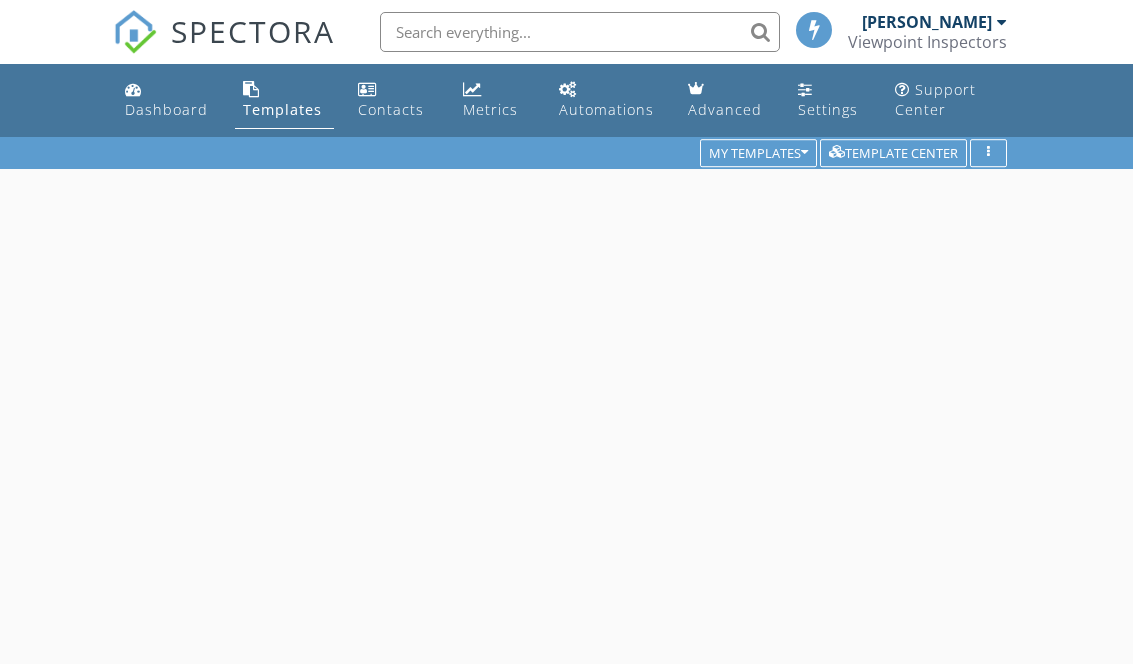 scroll, scrollTop: 0, scrollLeft: 0, axis: both 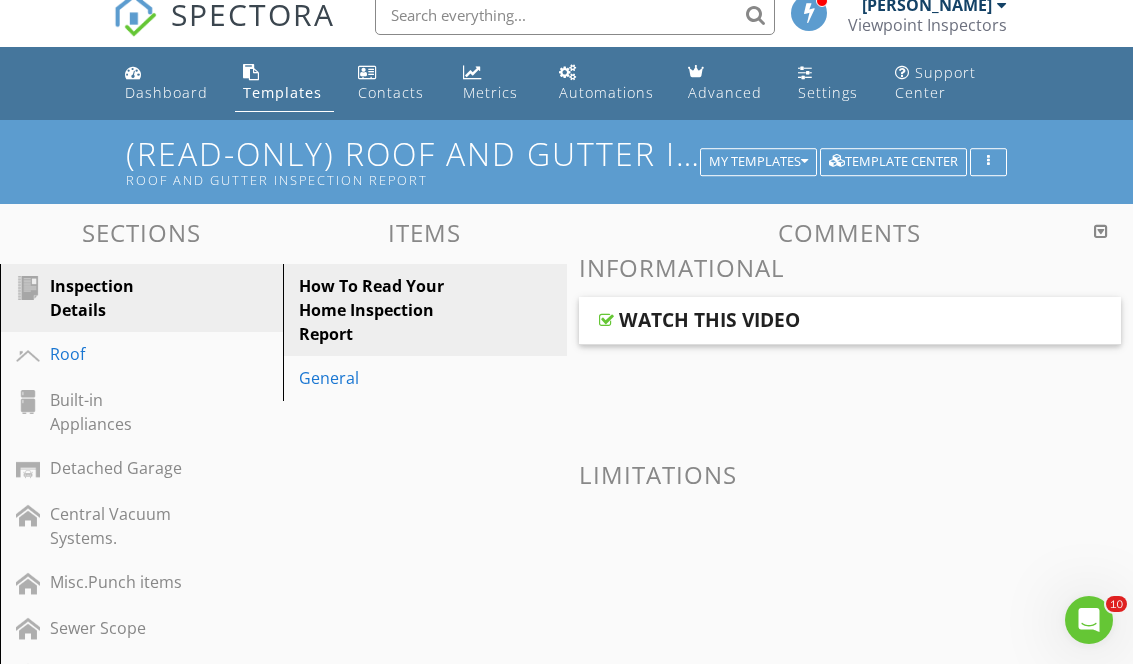 click on "WATCH THIS VIDEO" at bounding box center (807, 320) 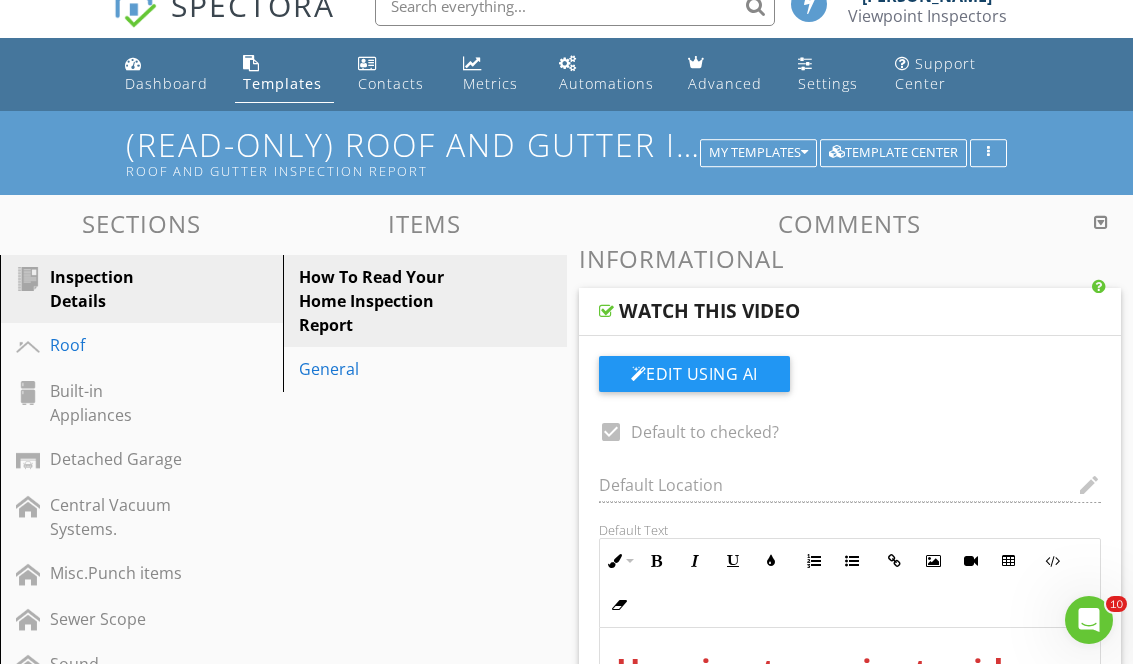scroll, scrollTop: 0, scrollLeft: 0, axis: both 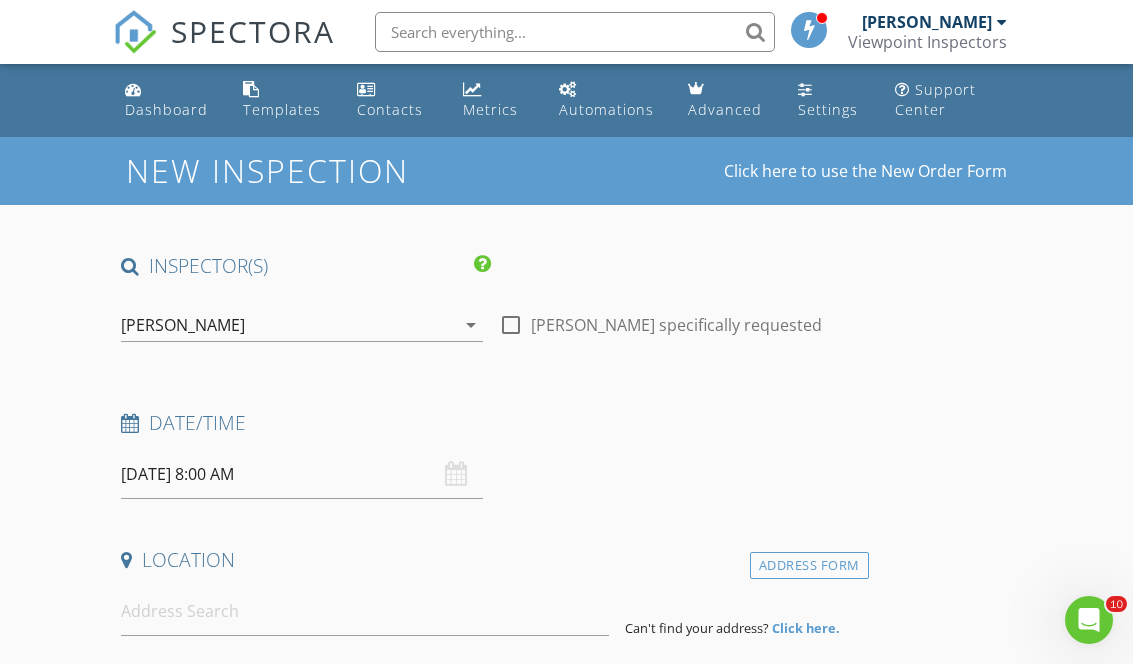 click on "Templates" at bounding box center (282, 109) 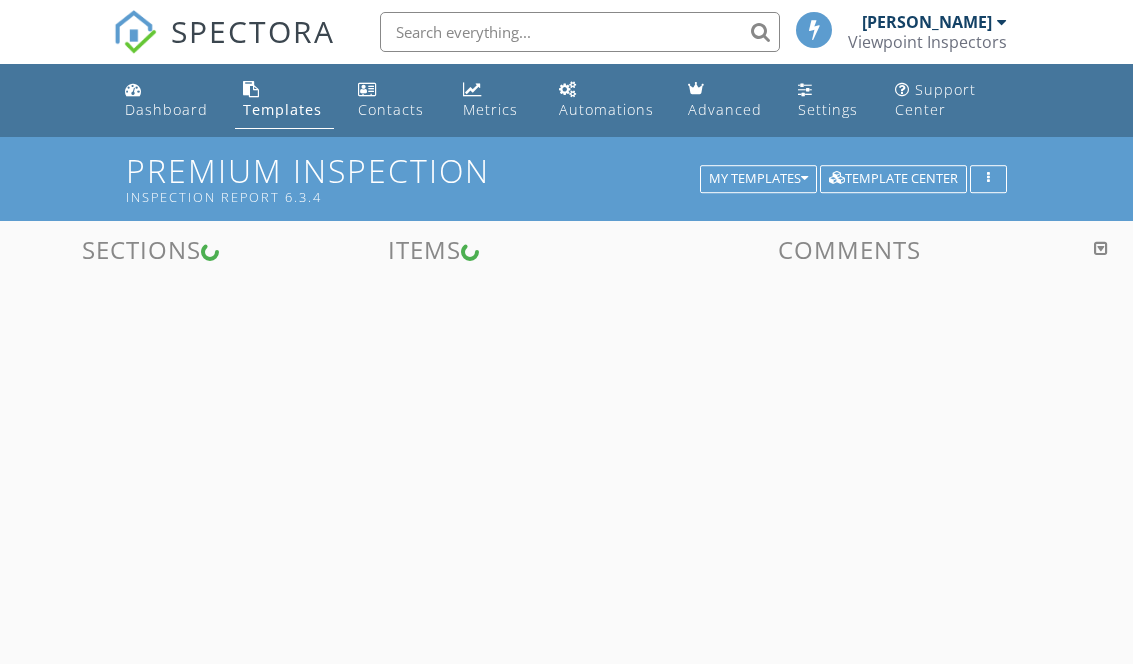 scroll, scrollTop: 0, scrollLeft: 0, axis: both 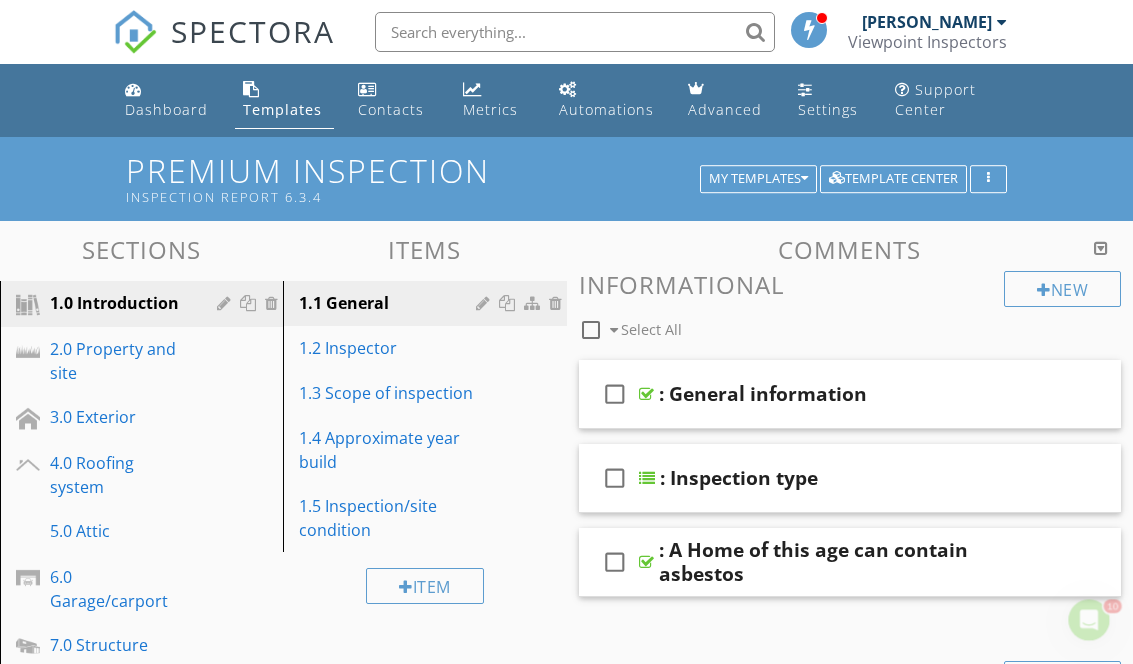 click on "Template Center" at bounding box center (893, 179) 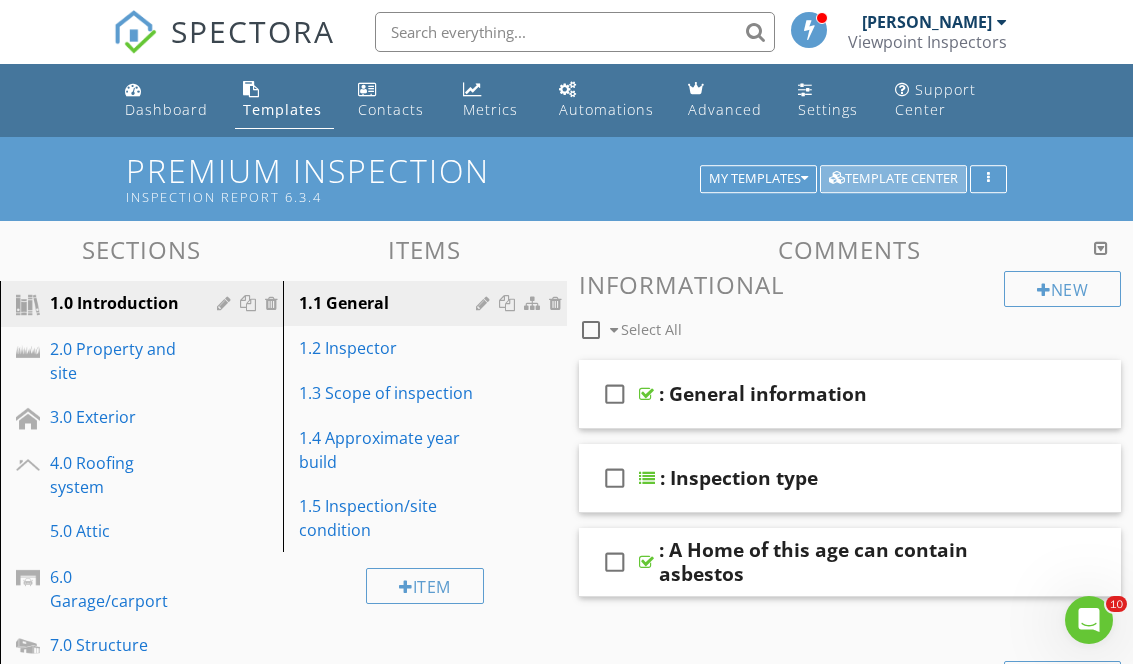 click on "Template Center" at bounding box center (893, 179) 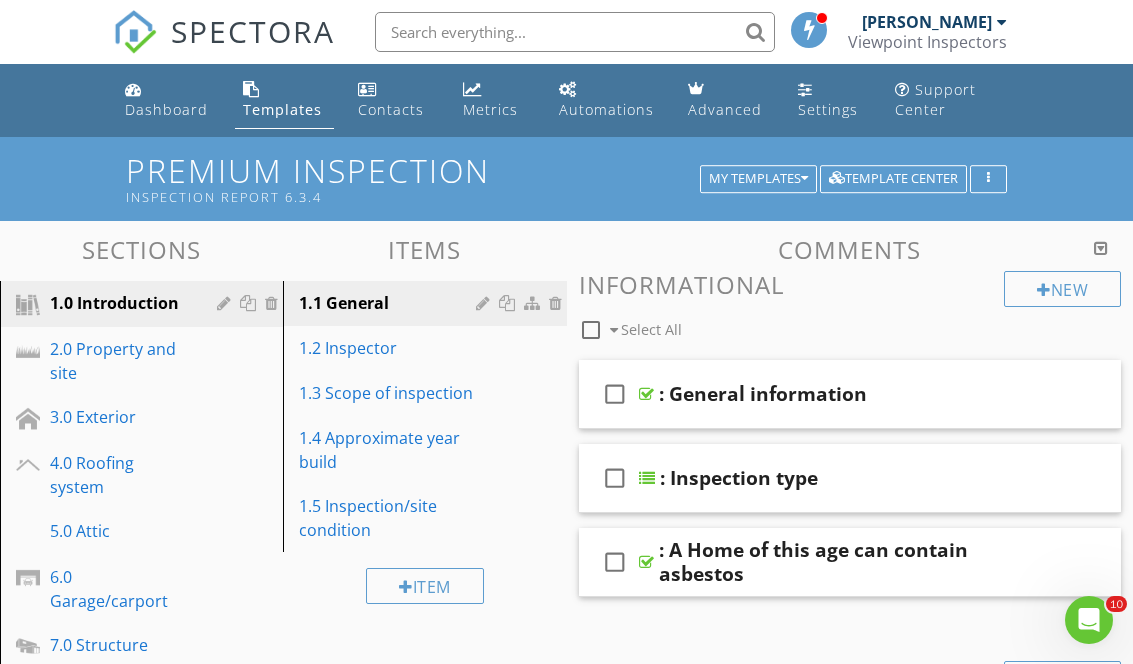 click on "Template Center" at bounding box center (893, 179) 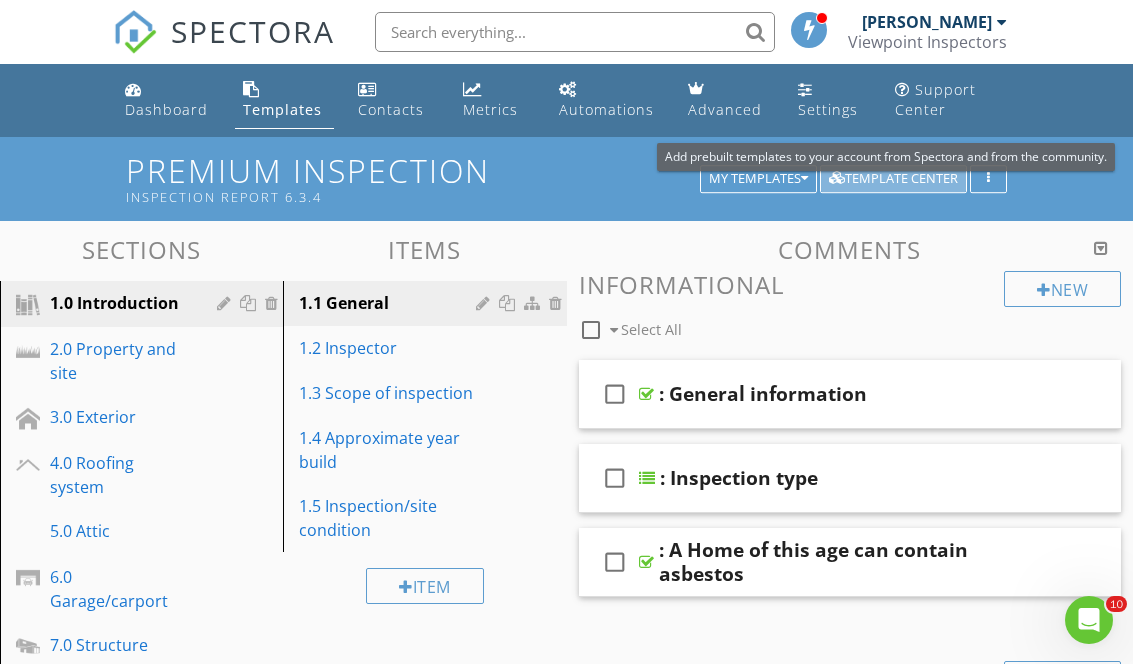 click on "Template Center" at bounding box center [893, 179] 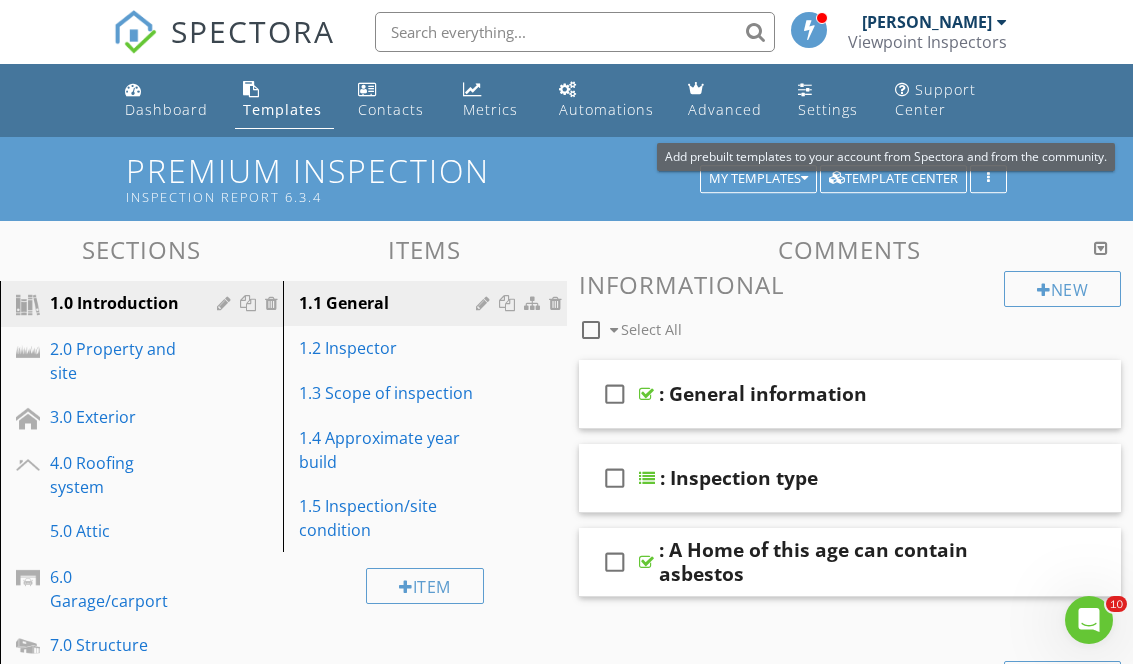 click on "Premium Inspection
Inspection report 6.3.4
My Templates
Template Center" at bounding box center [566, 178] 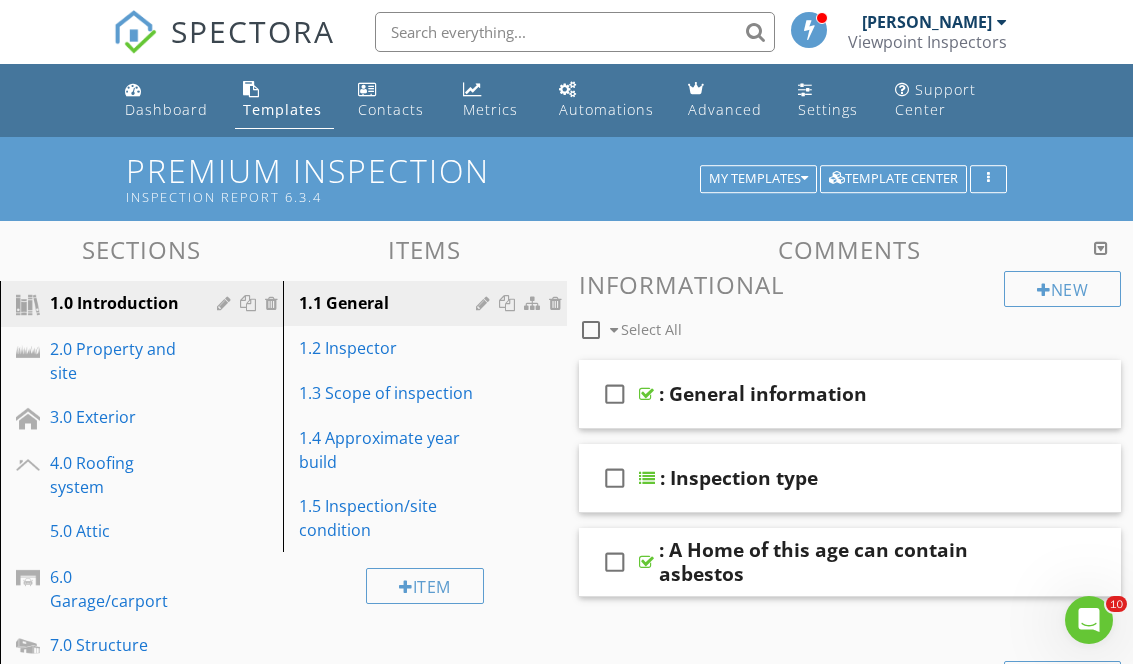 click on "Comments" at bounding box center (850, 249) 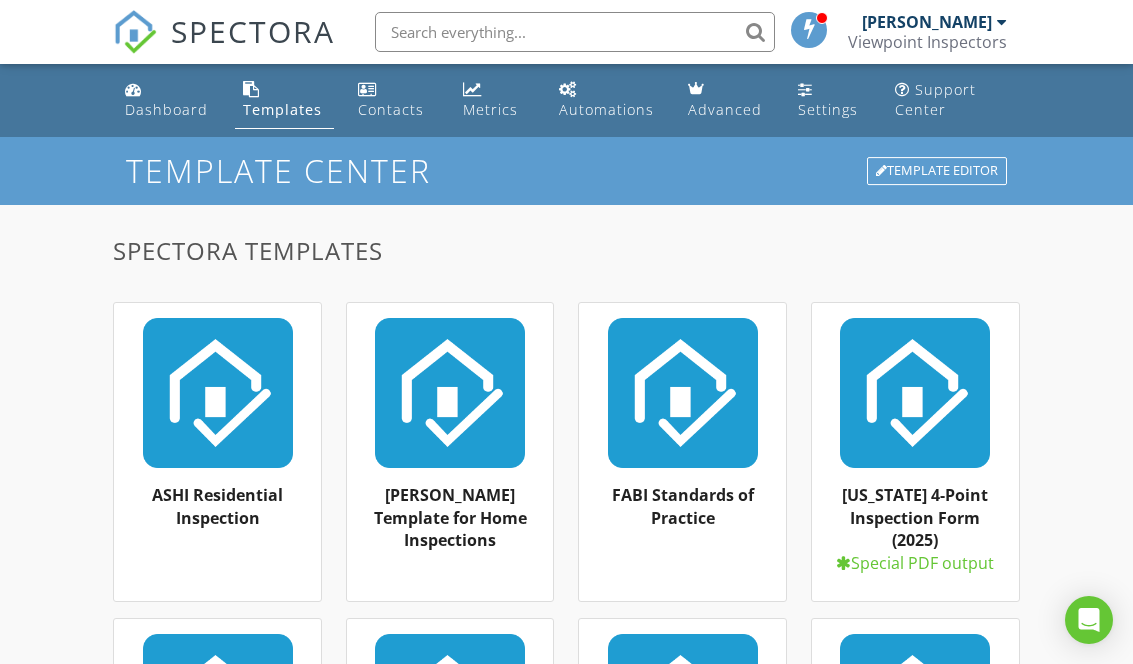 scroll, scrollTop: 0, scrollLeft: 0, axis: both 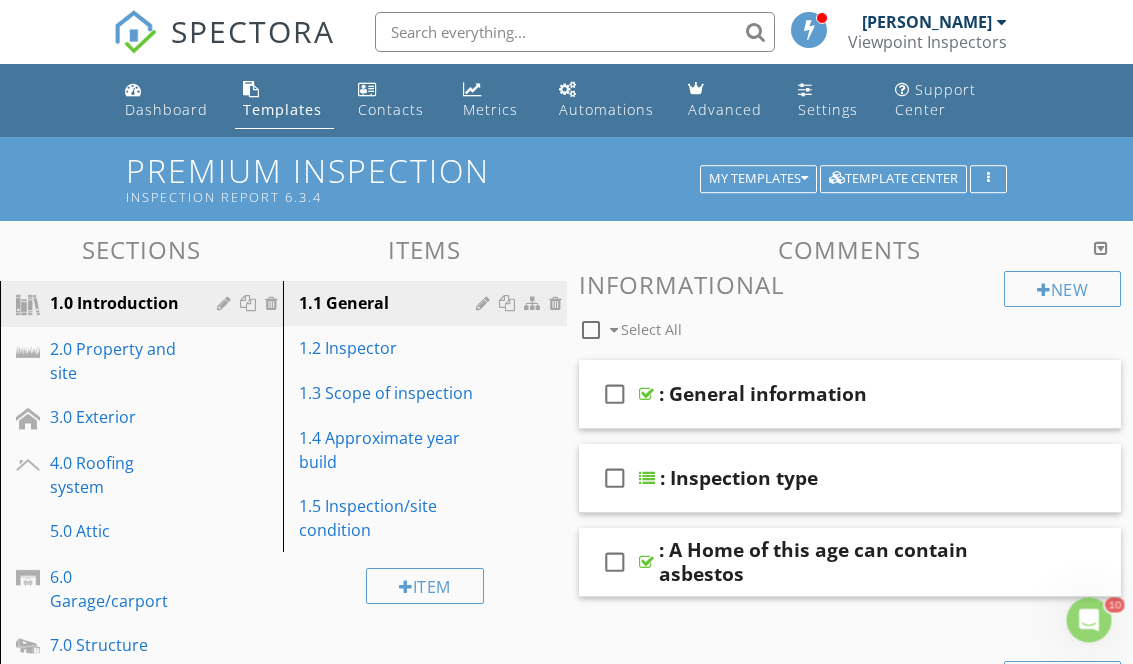 click on "Template Center" at bounding box center [893, 179] 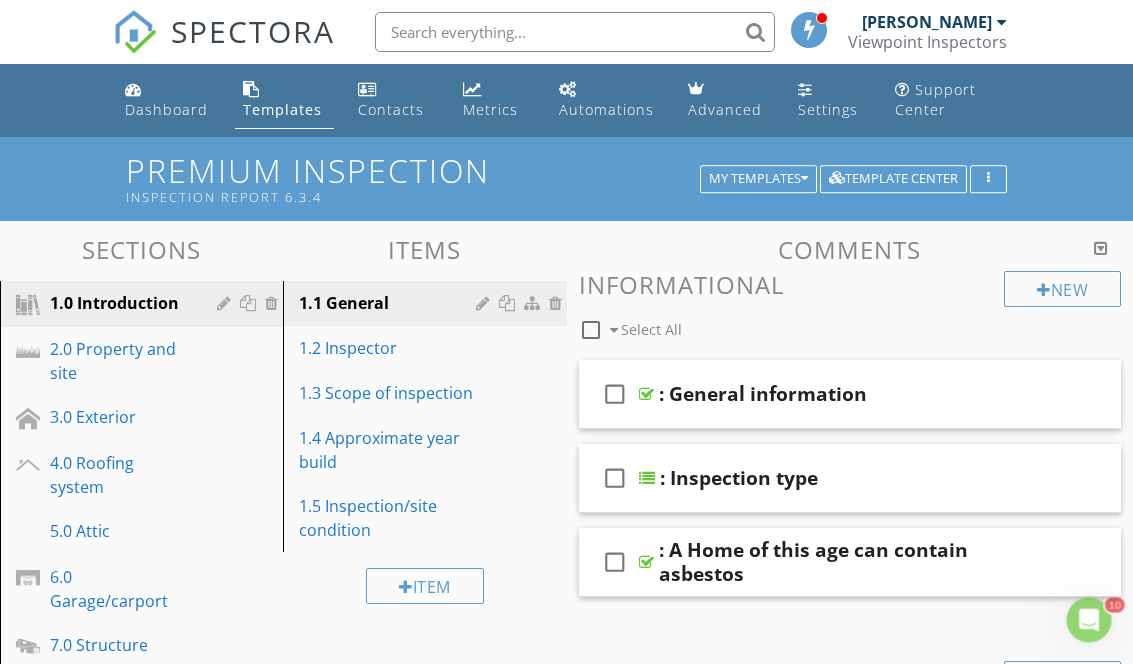 click on "Template Center" at bounding box center (893, 179) 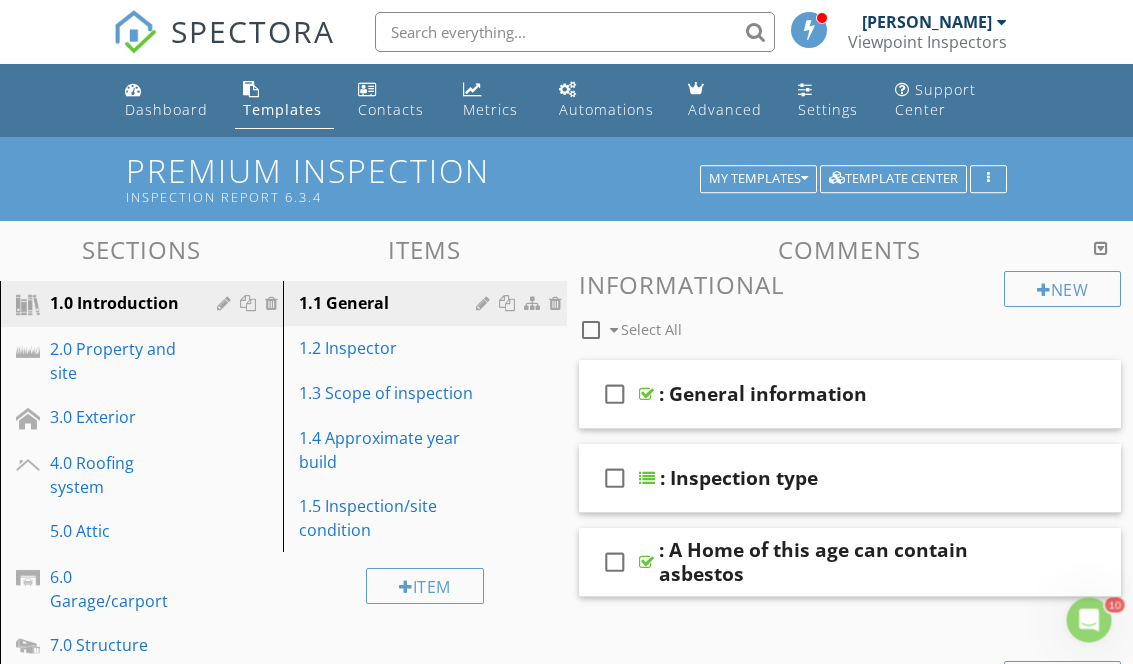 click on "Template Center" at bounding box center [893, 179] 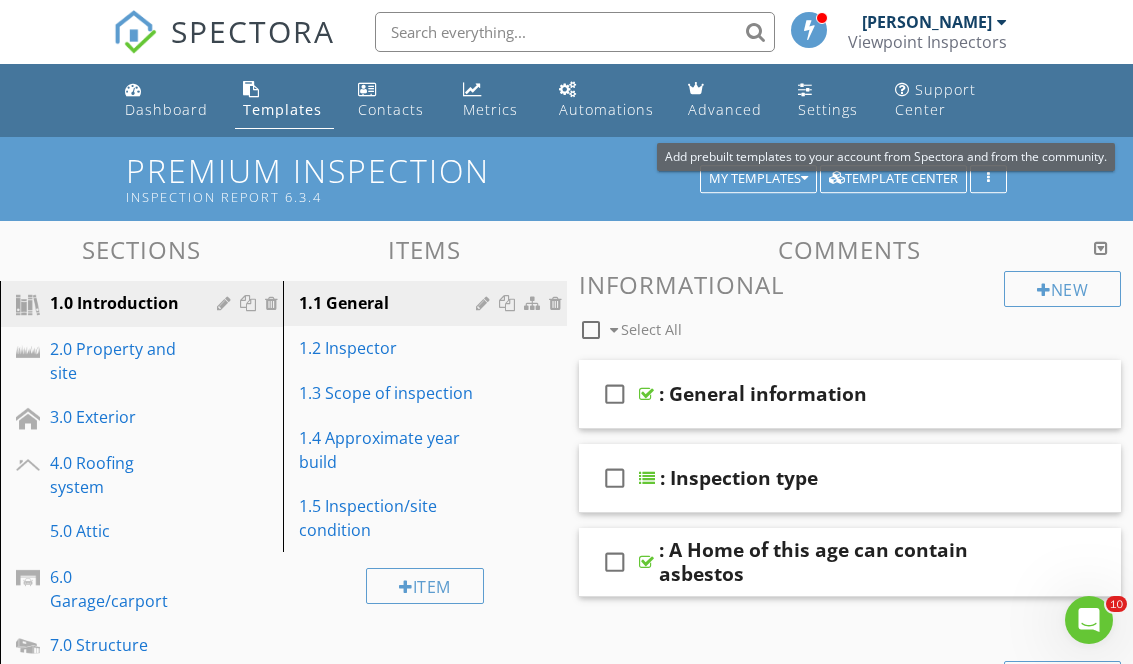 click on "Premium Inspection
Inspection report 6.3.4" at bounding box center (566, 178) 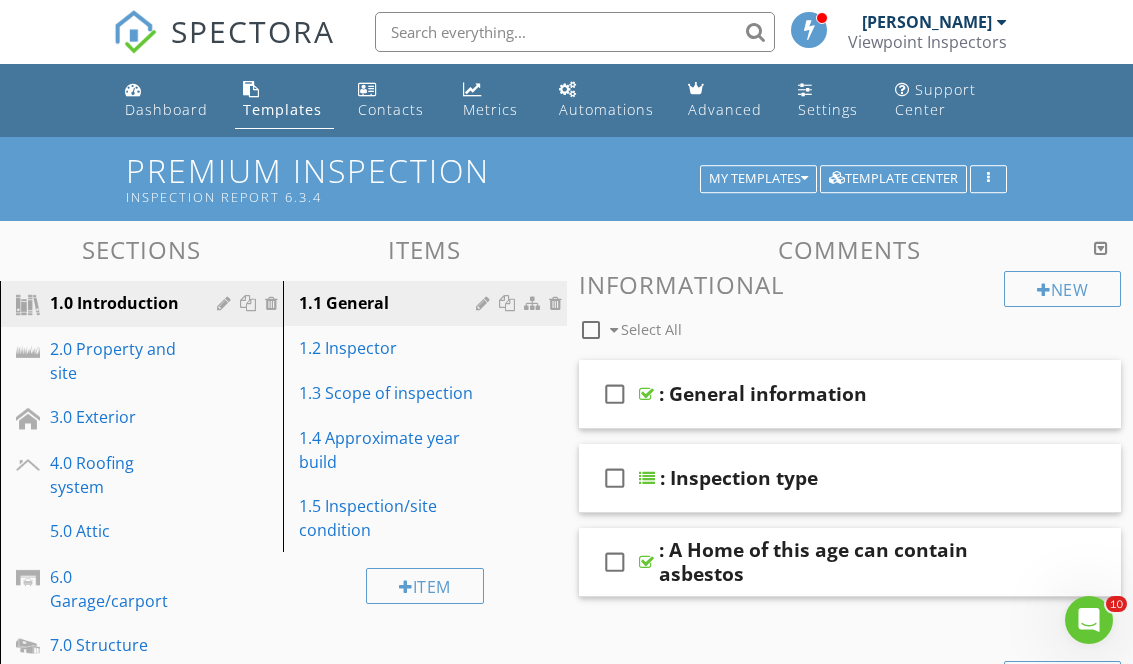 click on "Edit Template Settings   Changes to these settings only affect future reports.     Name Premium Inspection     Friendly Display Name Inspection report 6.3.4
This is currently the company's default template.
Your default template will be displayed first
automatically.
Header Text
keyboard_arrow_down   Full Report Header Text     Summary Header Text
Display Options
keyboard_arrow_down     check_box_outline_blank Display Category Counts Summary
What does this look like?
check_box_outline_blank Display 'Items Inspected' Count
With
vs
without
check_box Display Inspector Signature   Configure Signature
Where does this display?
check_box Display Standards of Practice
Set per-section by clicking the 'pencil' icon next to each
section.
What does this look like?
check_box" at bounding box center [566, 332] 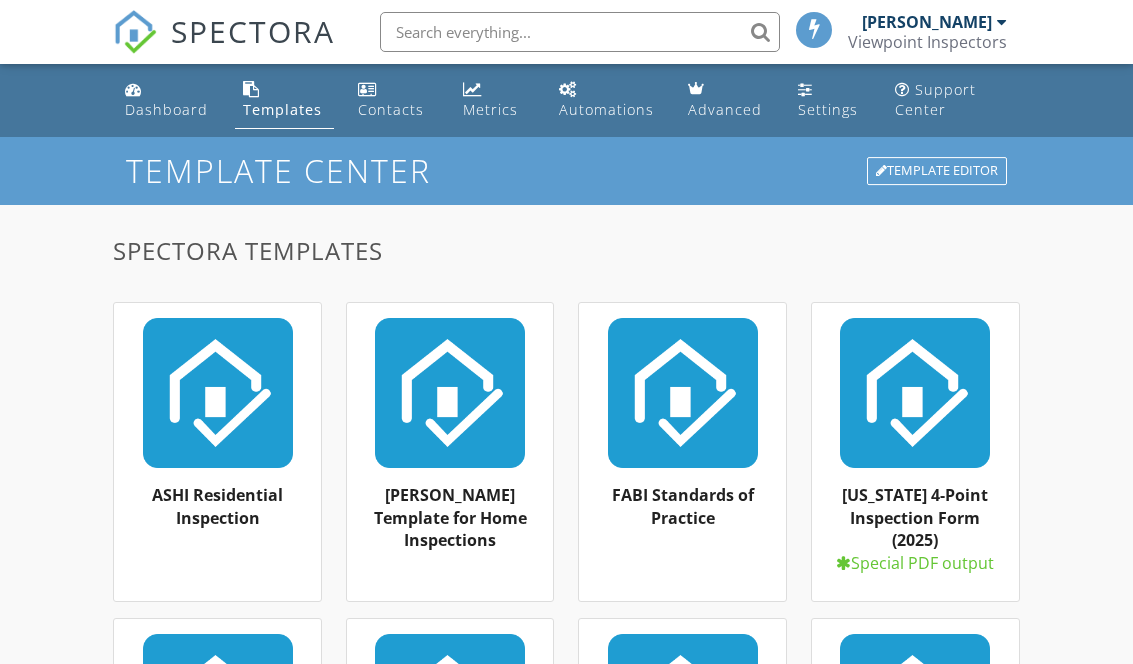 scroll, scrollTop: 0, scrollLeft: 0, axis: both 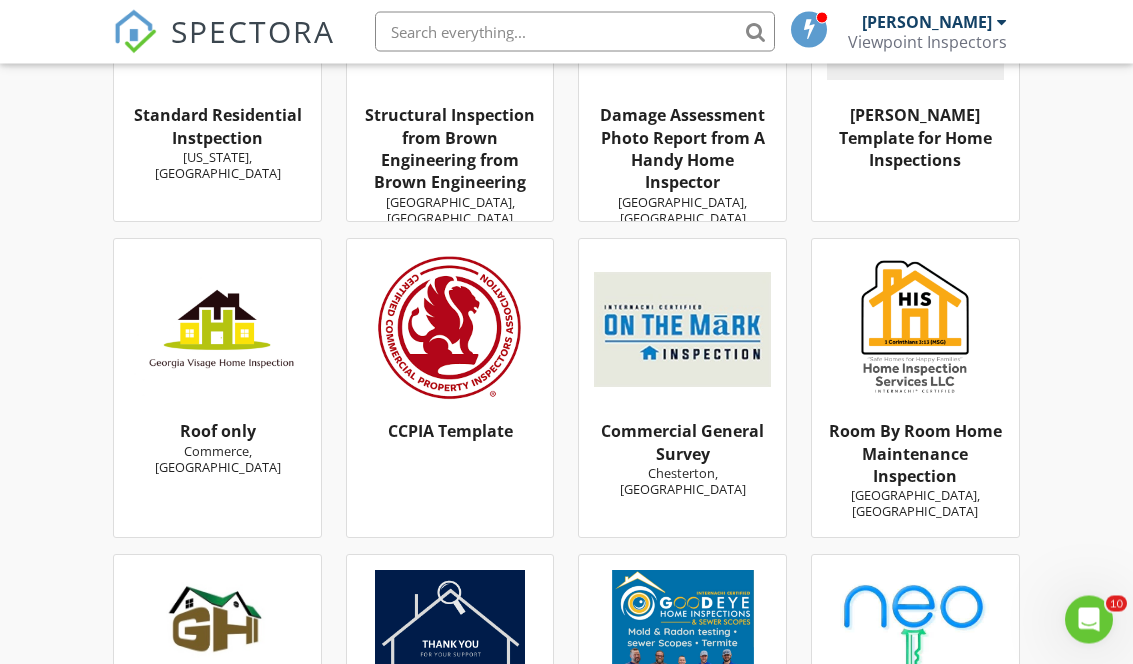 click at bounding box center (217, 330) 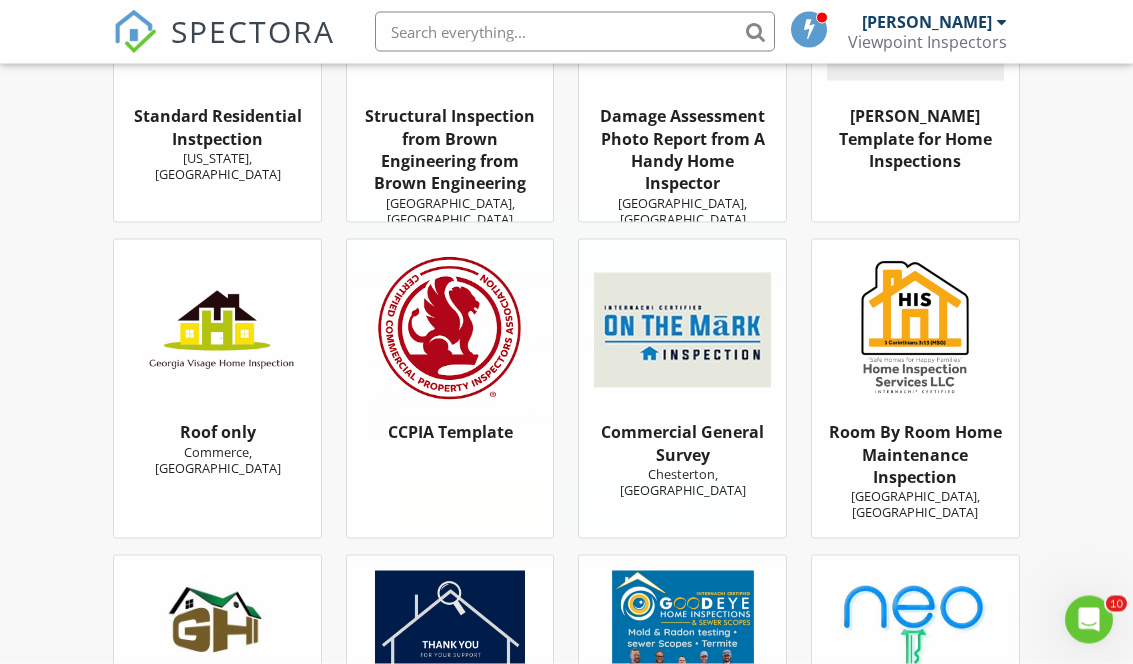 scroll, scrollTop: 4792, scrollLeft: 0, axis: vertical 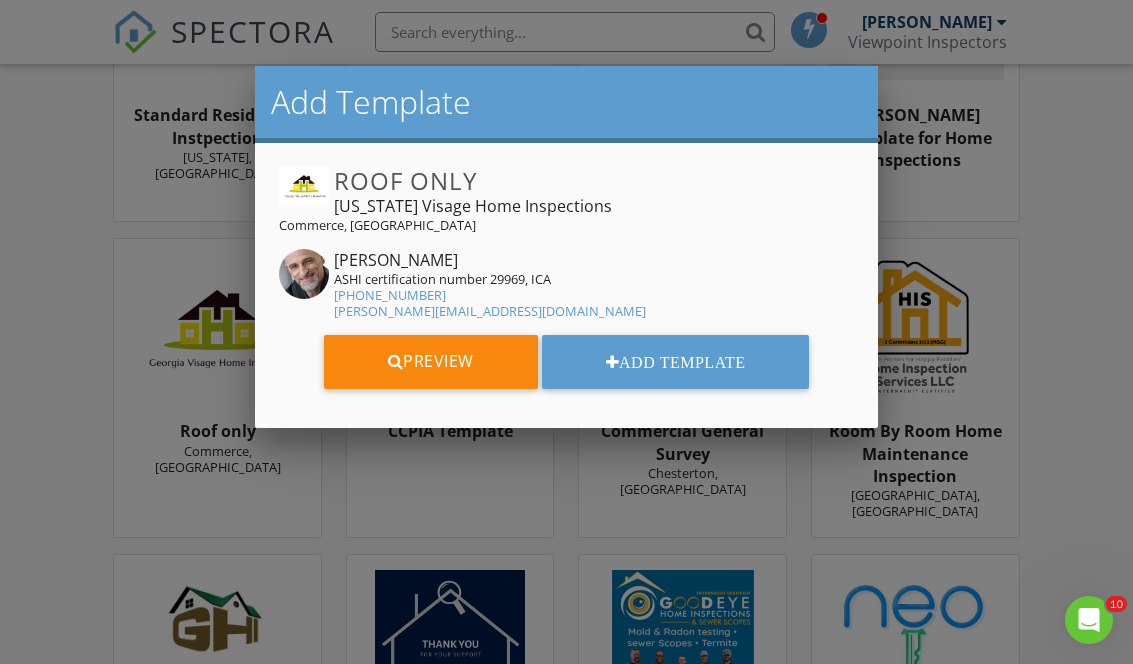 click on "Preview" at bounding box center (431, 362) 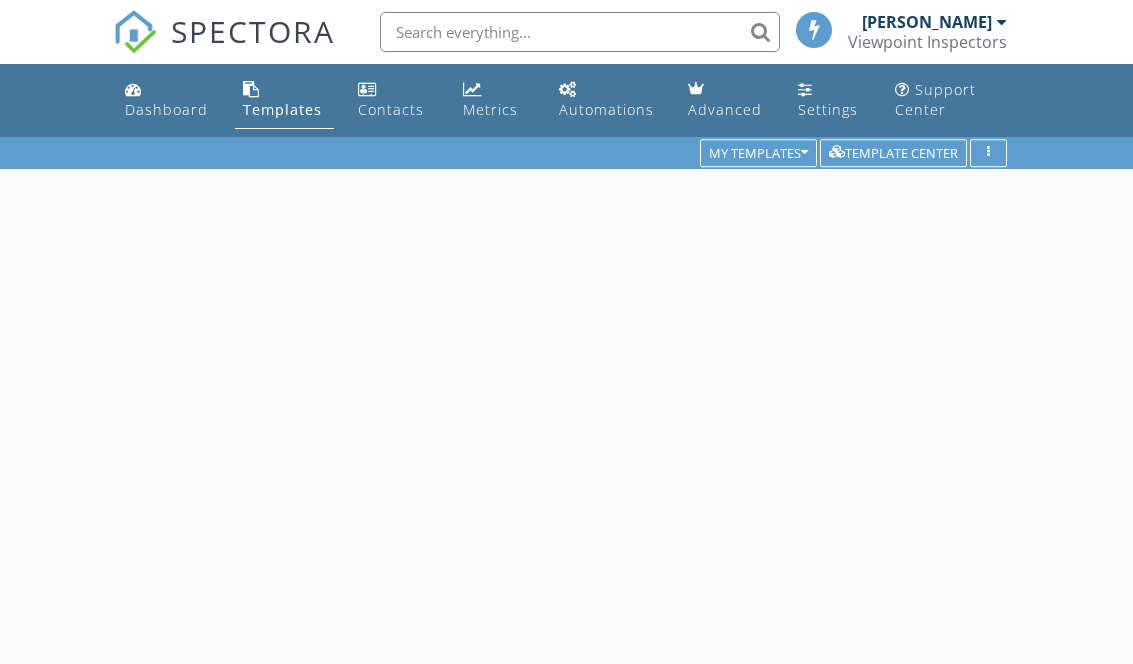 scroll, scrollTop: 0, scrollLeft: 0, axis: both 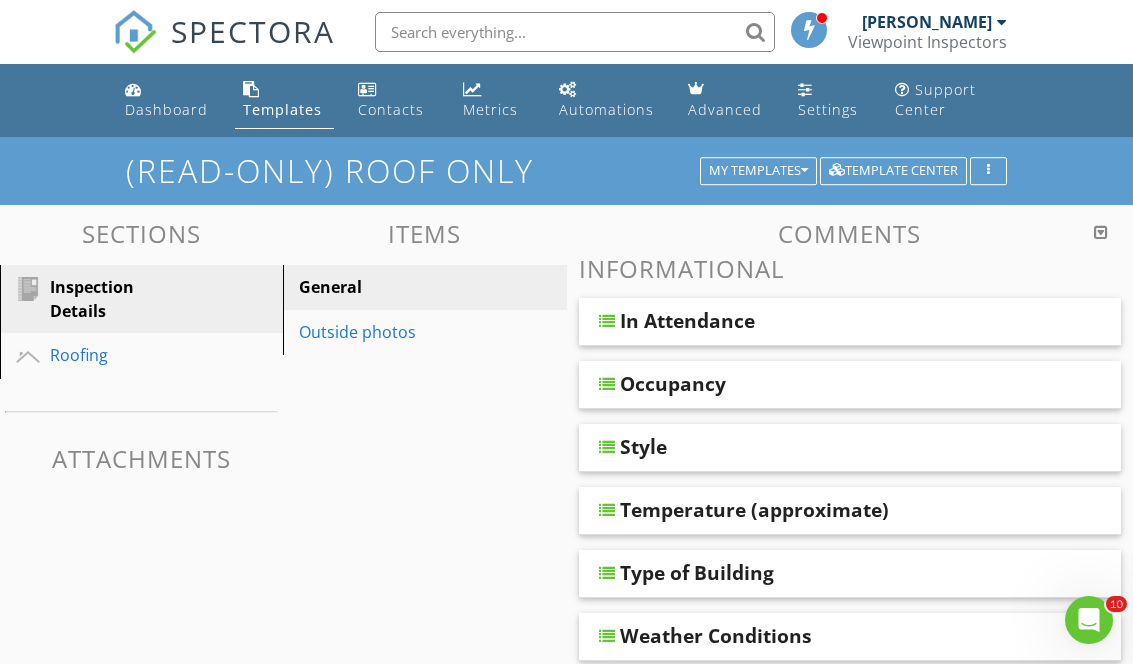 click on "Roofing" at bounding box center [119, 355] 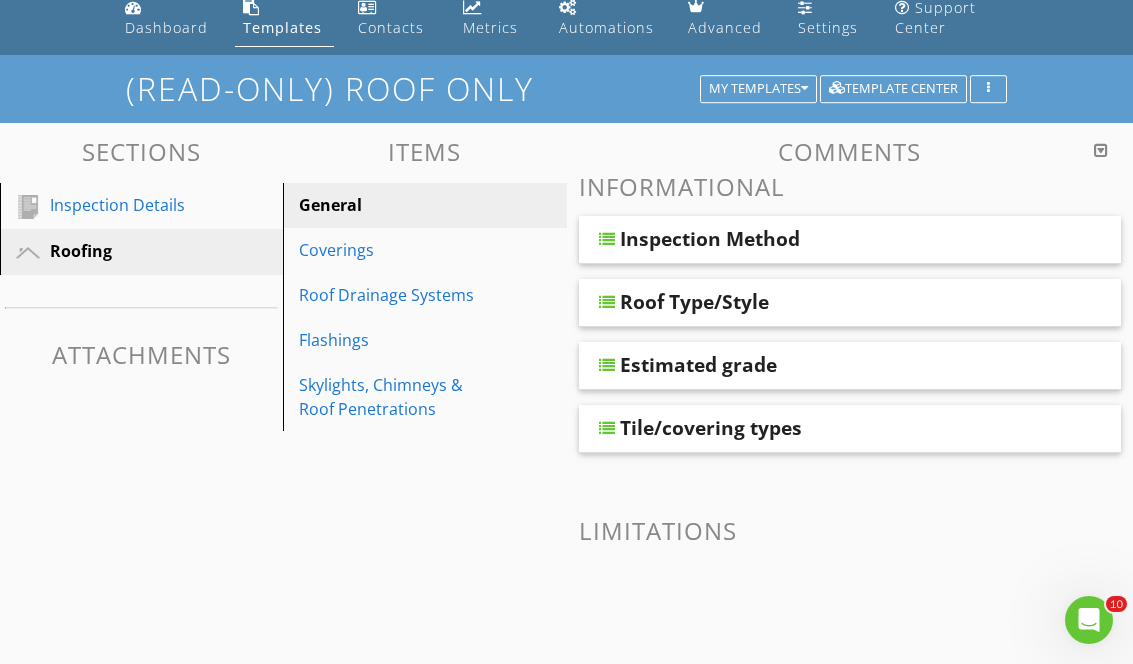 scroll, scrollTop: 0, scrollLeft: 0, axis: both 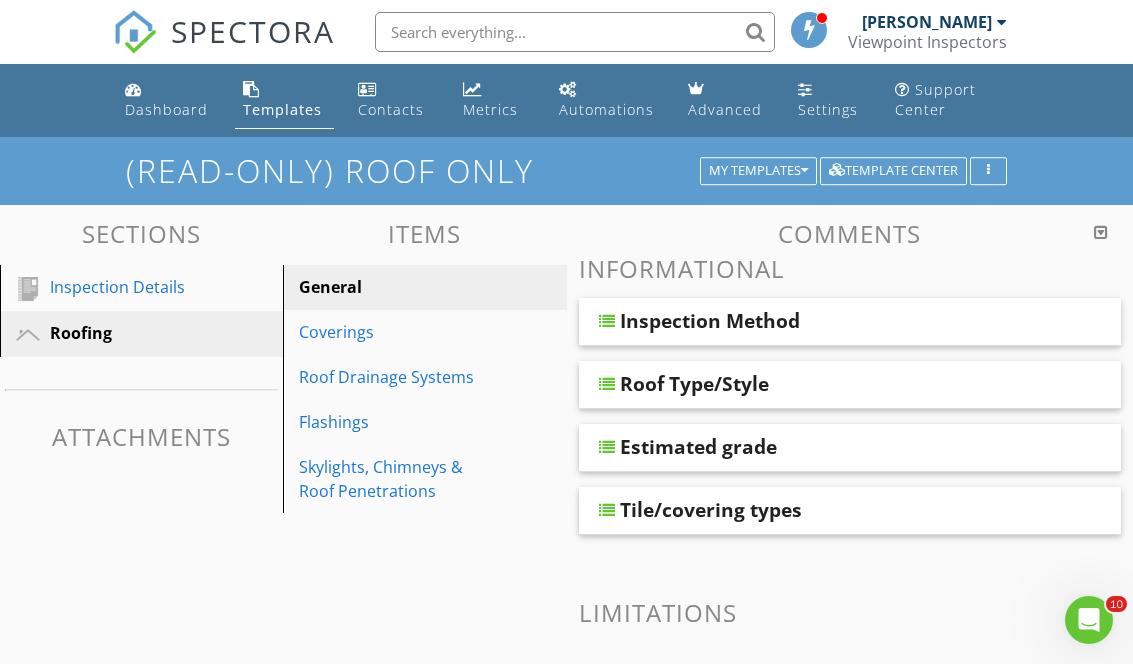 click on "Dashboard
Templates
Contacts
Metrics
Automations
Advanced
Settings
Support Center" at bounding box center (566, 100) 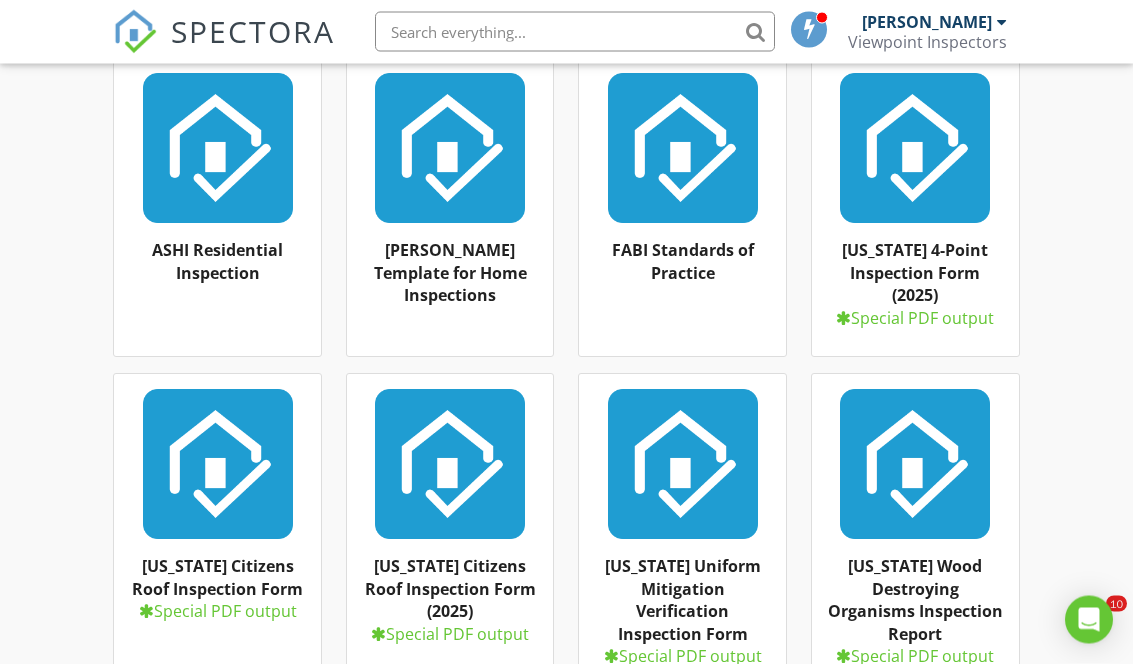 scroll, scrollTop: 981, scrollLeft: 0, axis: vertical 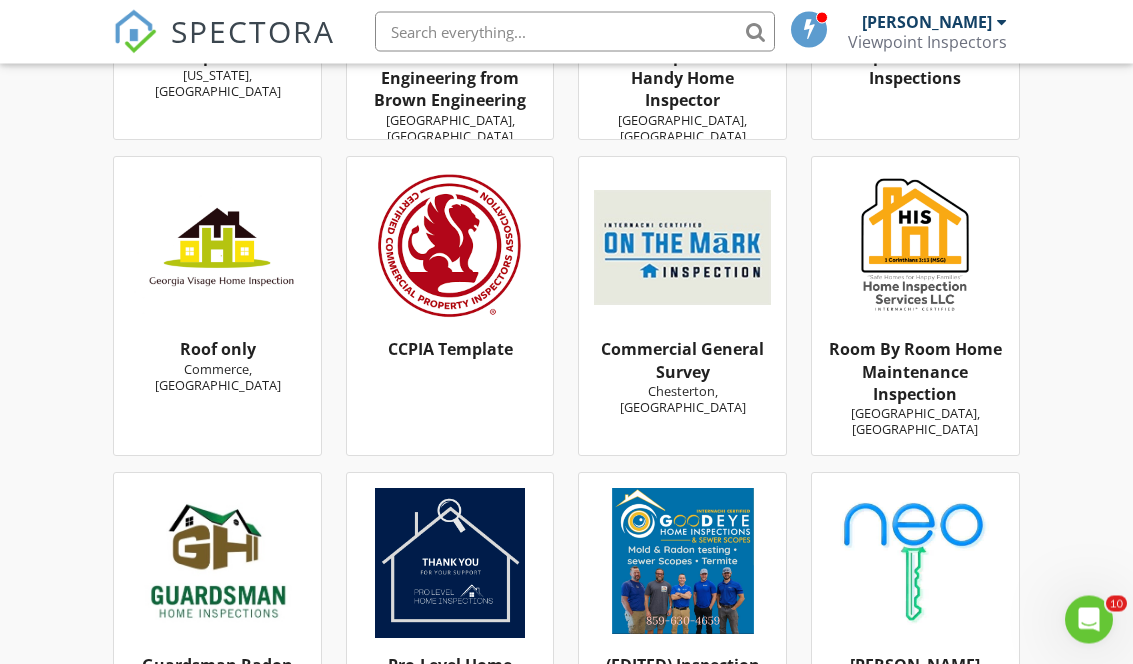 click on "Roof only
Commerce, GA" at bounding box center [217, 307] 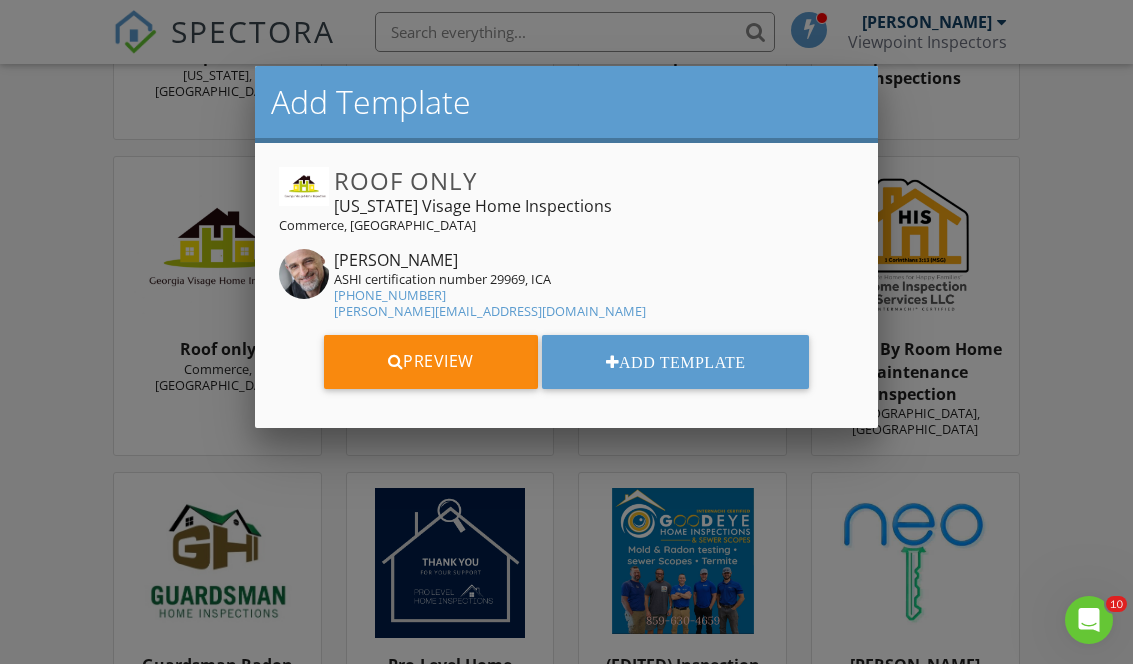 click on "Add Template" at bounding box center (676, 362) 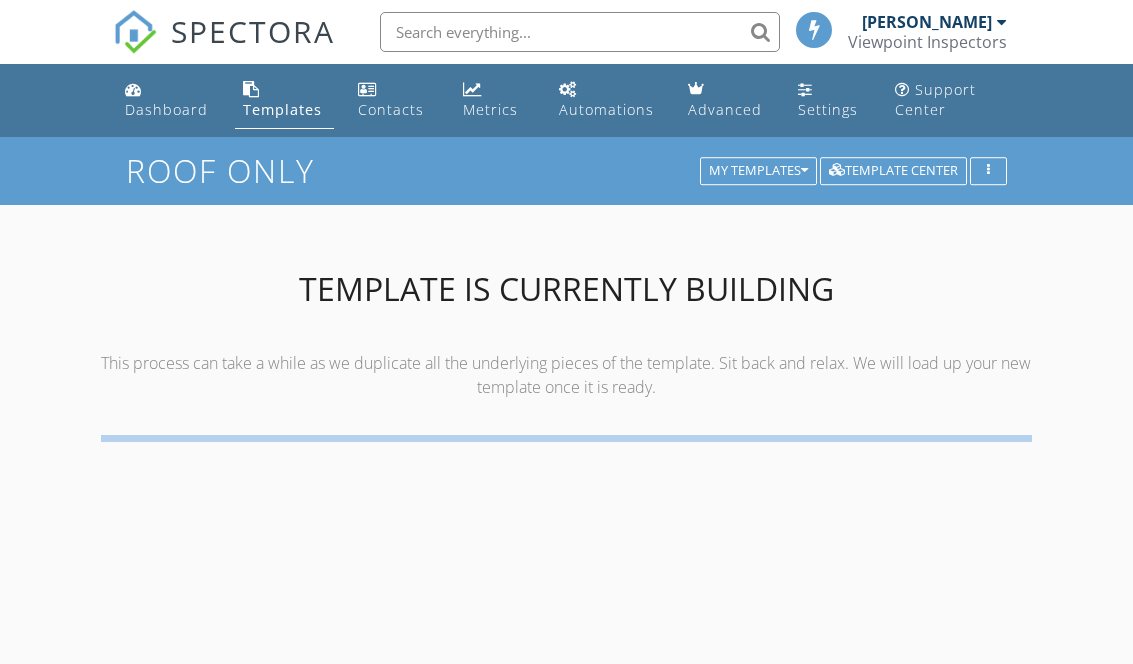 scroll, scrollTop: 0, scrollLeft: 0, axis: both 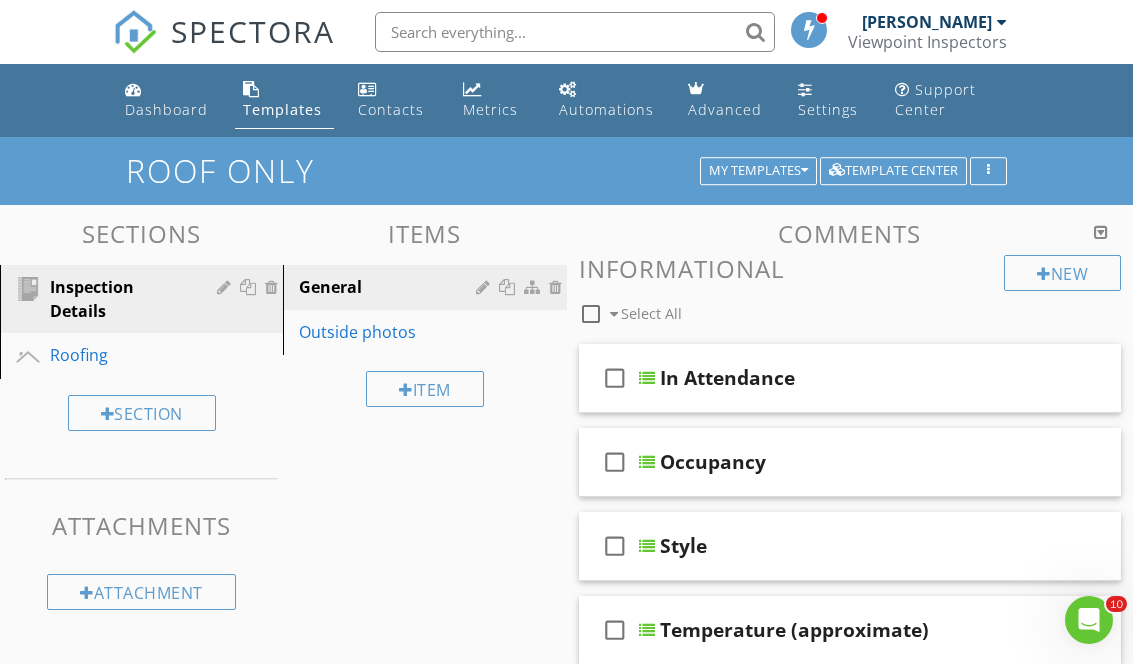 click on "Settings" at bounding box center (828, 109) 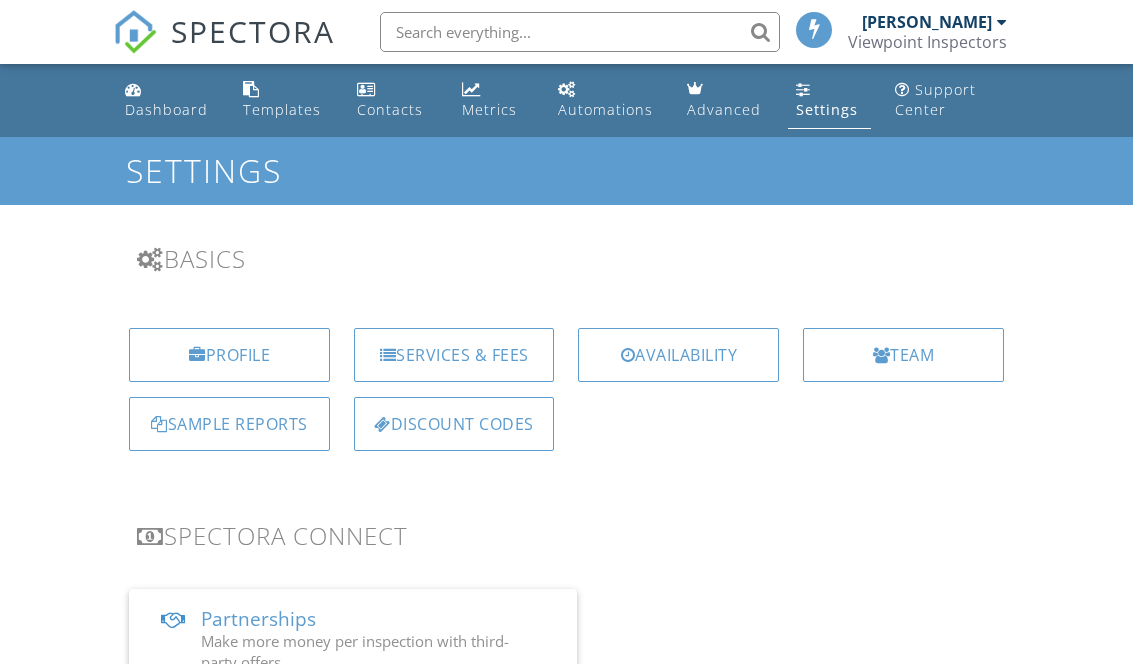 scroll, scrollTop: 0, scrollLeft: 0, axis: both 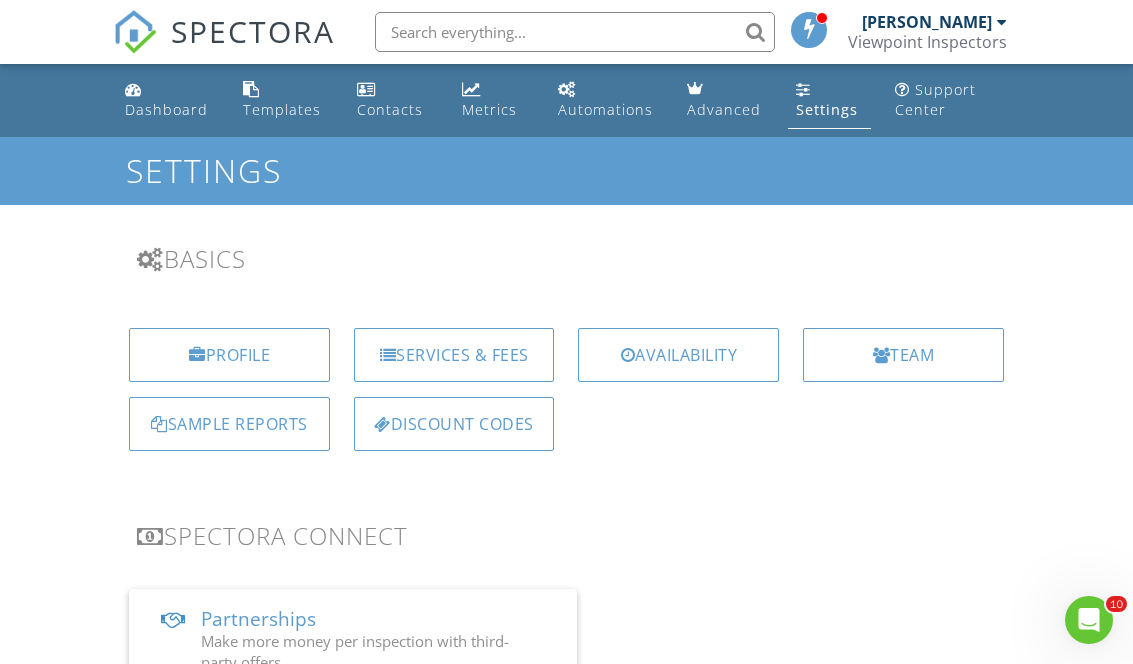click on "Services & Fees" at bounding box center [454, 355] 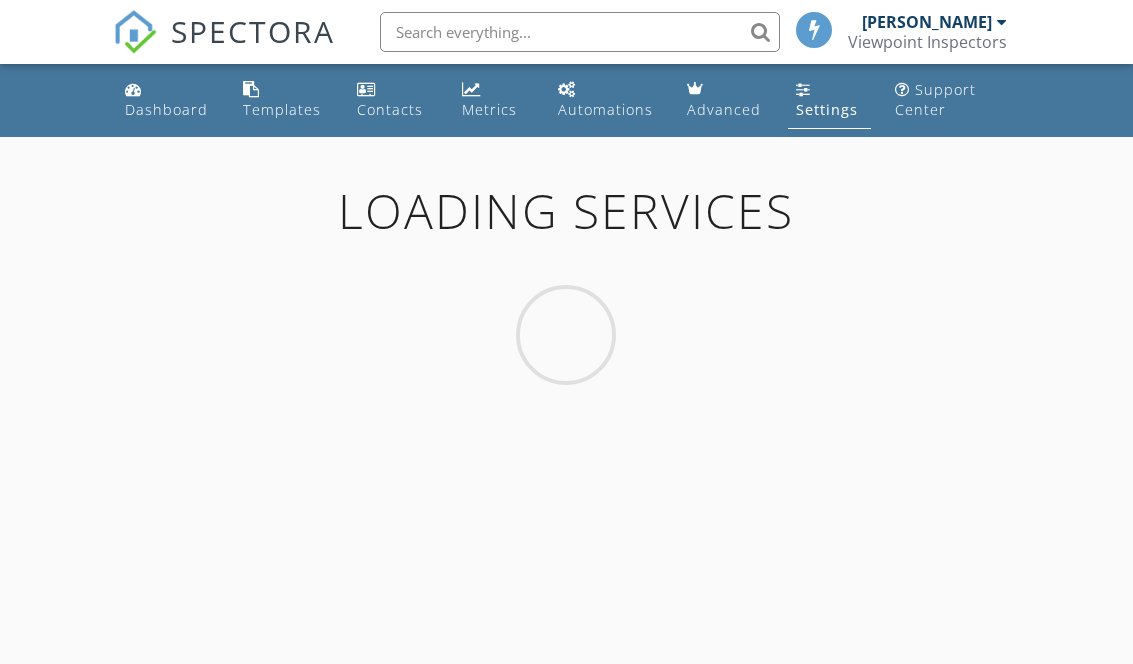 scroll, scrollTop: 0, scrollLeft: 0, axis: both 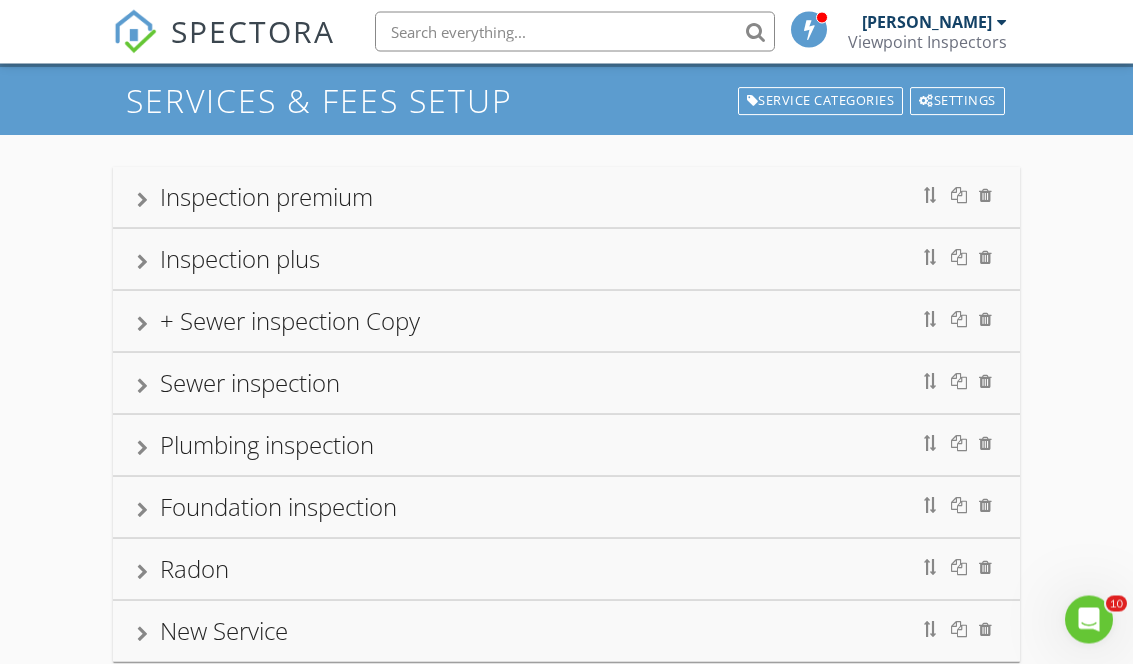 click on "+ Sewer inspection Copy" at bounding box center (566, 322) 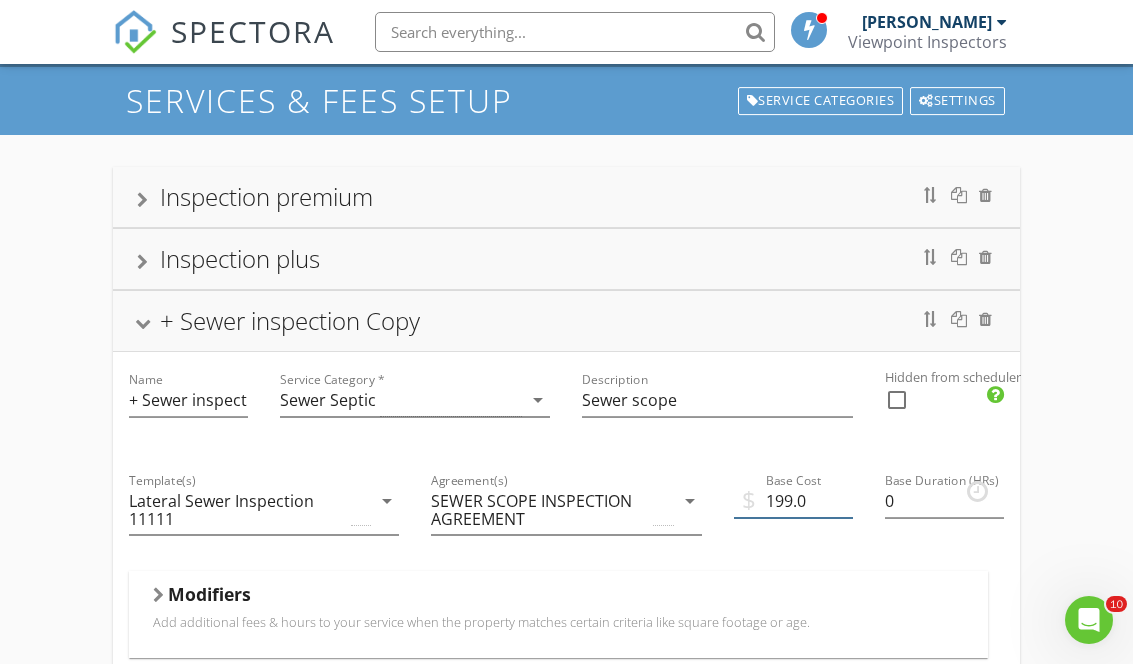 click on "199.0" at bounding box center [793, 501] 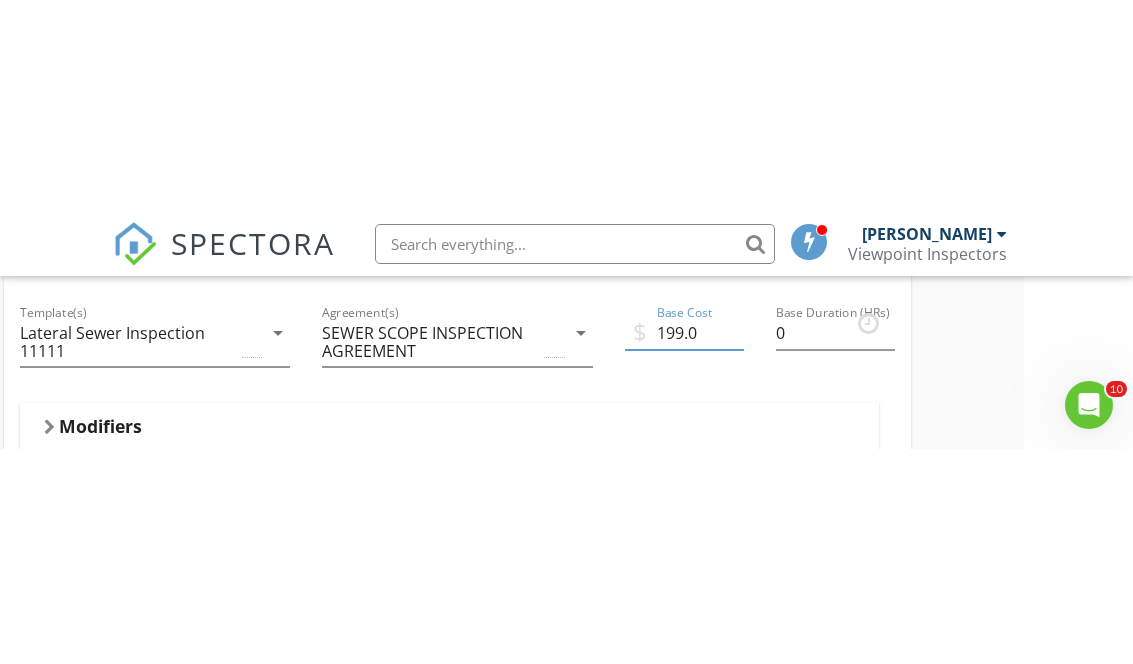 scroll, scrollTop: 452, scrollLeft: 109, axis: both 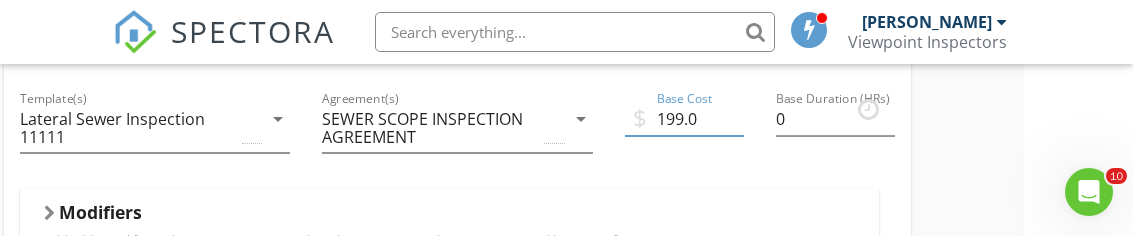 click on "Lateral Sewer Inspection 11111" at bounding box center [129, 128] 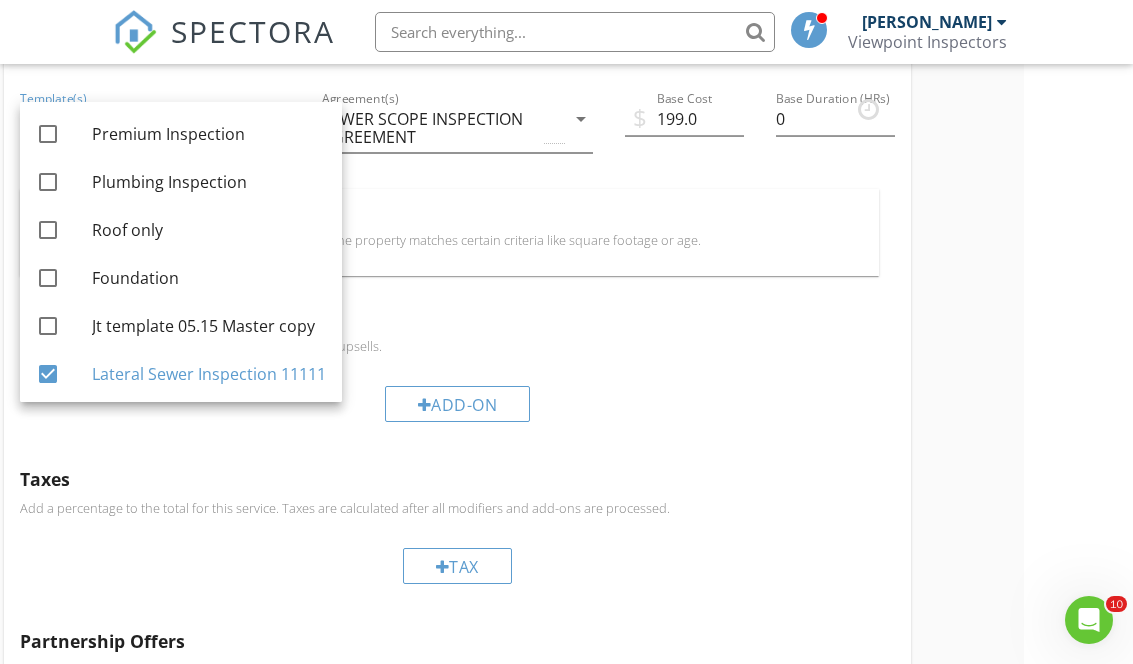 click on "SPECTORA
[PERSON_NAME]
Viewpoint Inspectors
Role:
Inspector
Dashboard
New Inspection
Inspections
Calendar
Template Editor
Contacts
Automations
Team
Metrics
Payments
Data Exports
Billing
Reporting
Advanced
Settings
What's New
Sign Out
Dashboard
Templates
Contacts
Metrics
Automations
Advanced
Settings
Support Center
check_box_outline_blank Inspection Agreement check_box SEWER SCOPE INSPECTION AGREEMENT   check_box_outline_blank Premium Inspection  check_box_outline_blank Plumbing Inspection check_box_outline_blank Roof only check_box_outline_blank Foundation check_box_outline_blank Jt template 05.15 Master copy check_box check_box_outline_blank" at bounding box center [457, 349] 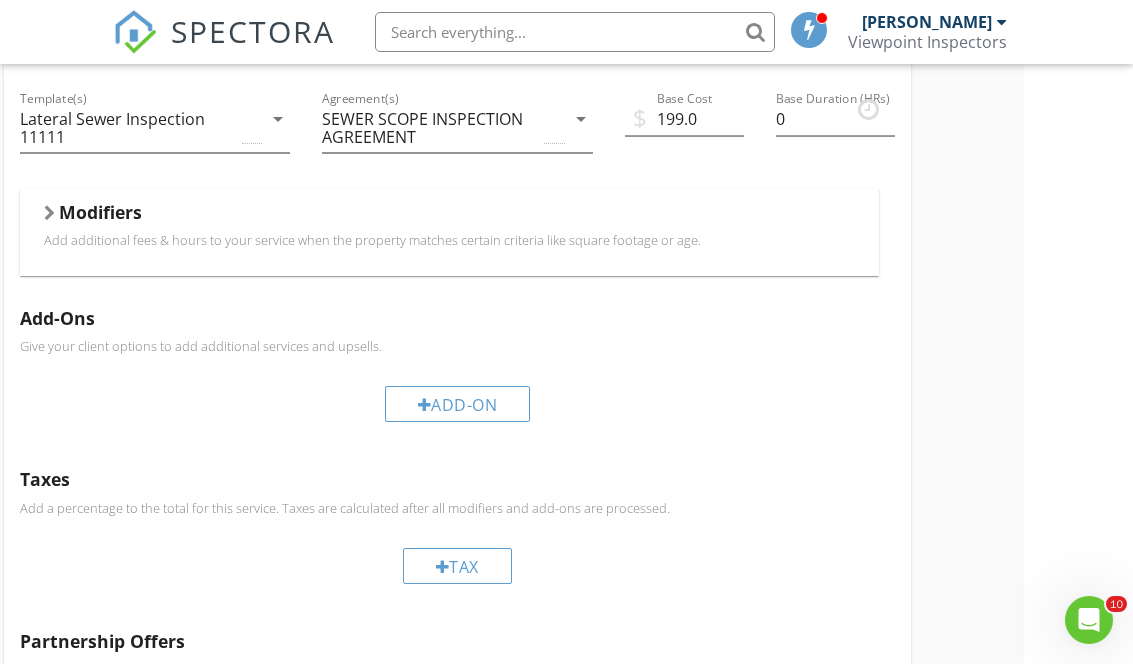 click on "Lateral Sewer Inspection 11111" at bounding box center [129, 128] 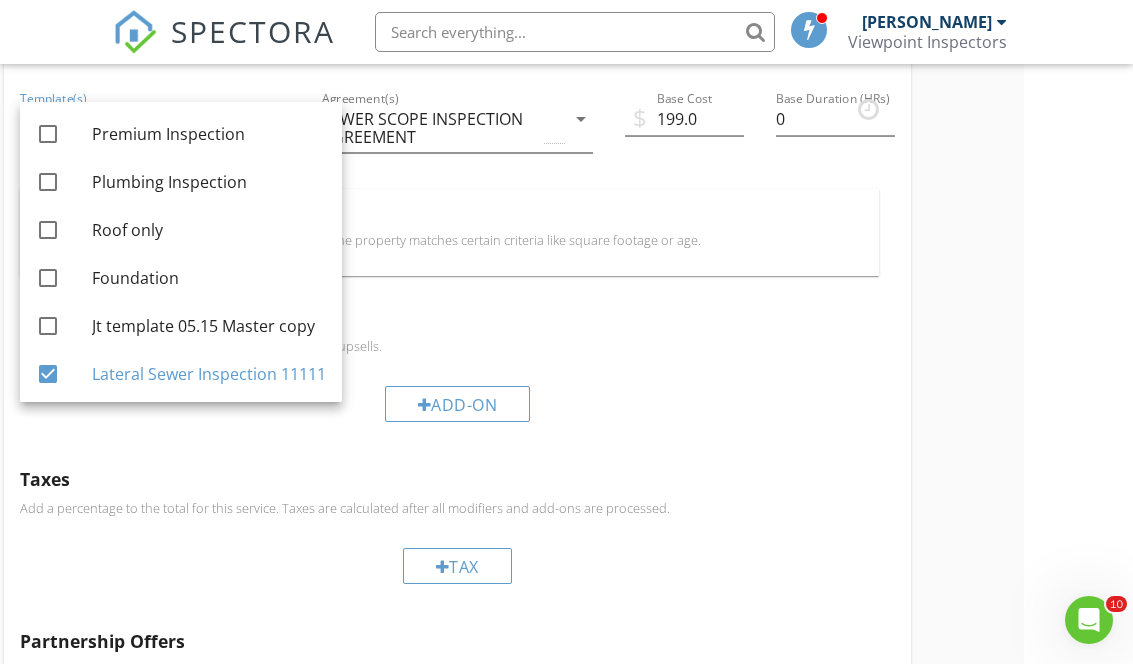 click on "Inspection premium          Inspection plus         + Sewer inspection Copy   Name + Sewer inspection Copy   Service Category * Sewer Septic arrow_drop_down   Description Sewer scope   Hidden from scheduler   check_box_outline_blank     Template(s) Lateral Sewer Inspection 11111 arrow_drop_down   Agreement(s) SEWER SCOPE INSPECTION AGREEMENT   arrow_drop_down   $   Base Cost 199.0   Base Duration (HRs) 0               Modifiers
Add additional fees & hours to your service when the
property matches certain criteria like square footage or age.
Modifiers
Add-Ons
Give your client options to add additional services and upsells.
Add-On
Taxes
Add a percentage to the total for this service. Taxes are calculated
after all modifiers and add-ons are processed.
Tax
Partnership Offers   Partnerships" at bounding box center [457, 452] 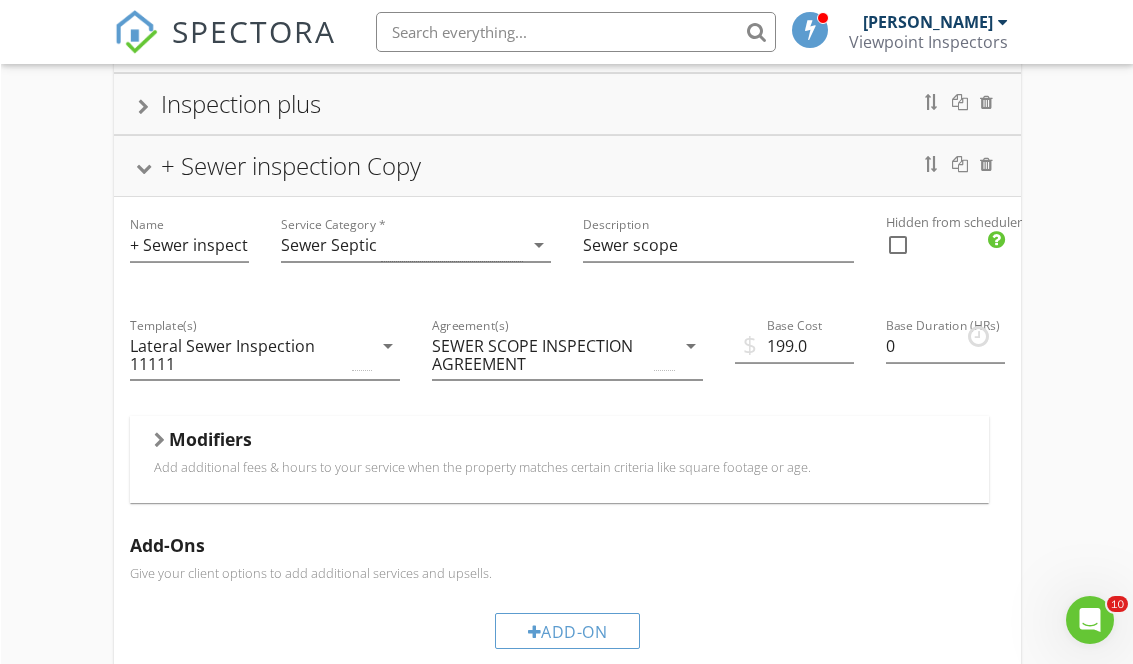 scroll, scrollTop: 224, scrollLeft: 0, axis: vertical 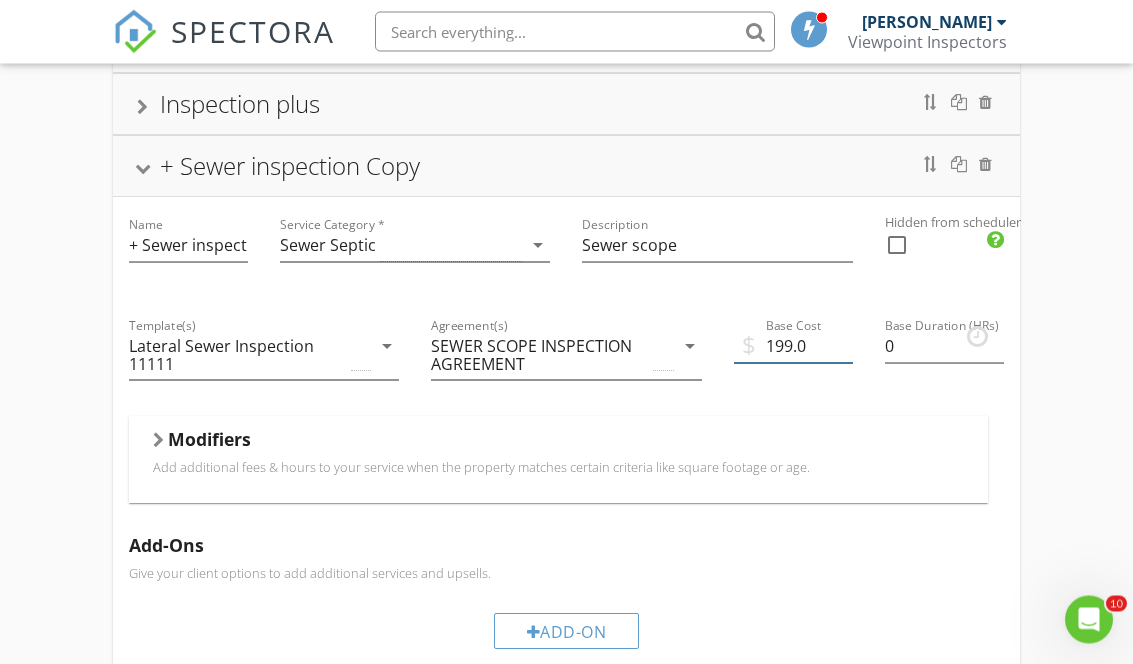 click on "199.0" at bounding box center [793, 347] 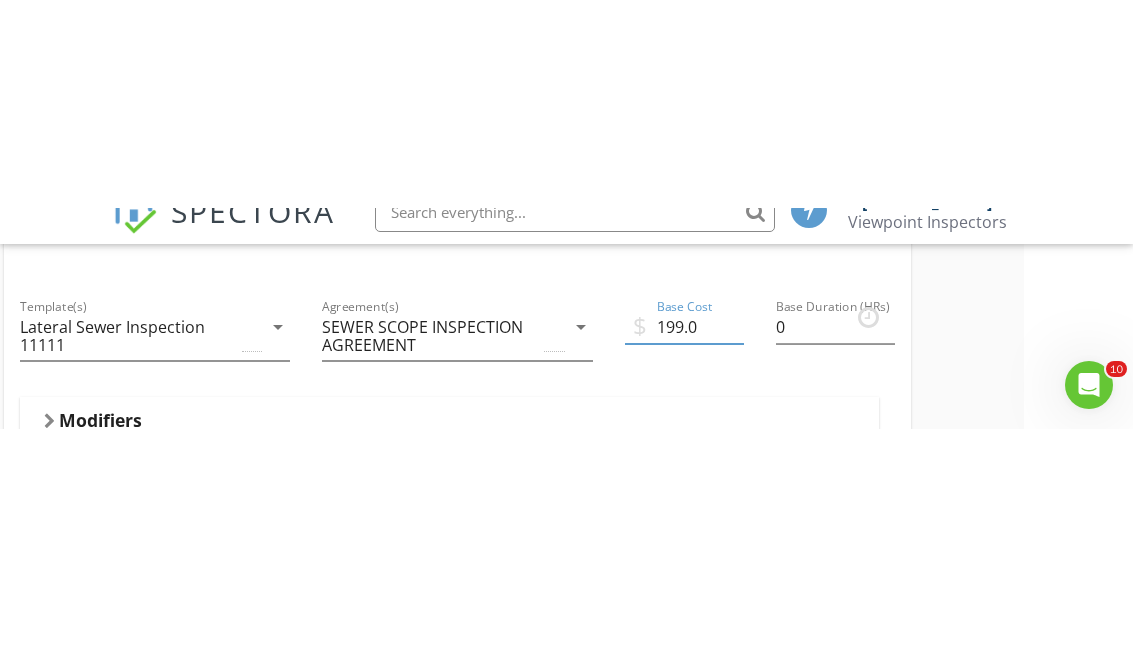 scroll, scrollTop: 452, scrollLeft: 109, axis: both 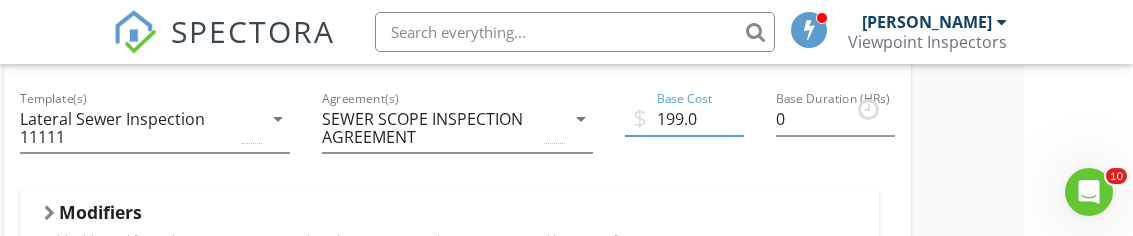 click on "Lateral Sewer Inspection 11111" at bounding box center (129, 128) 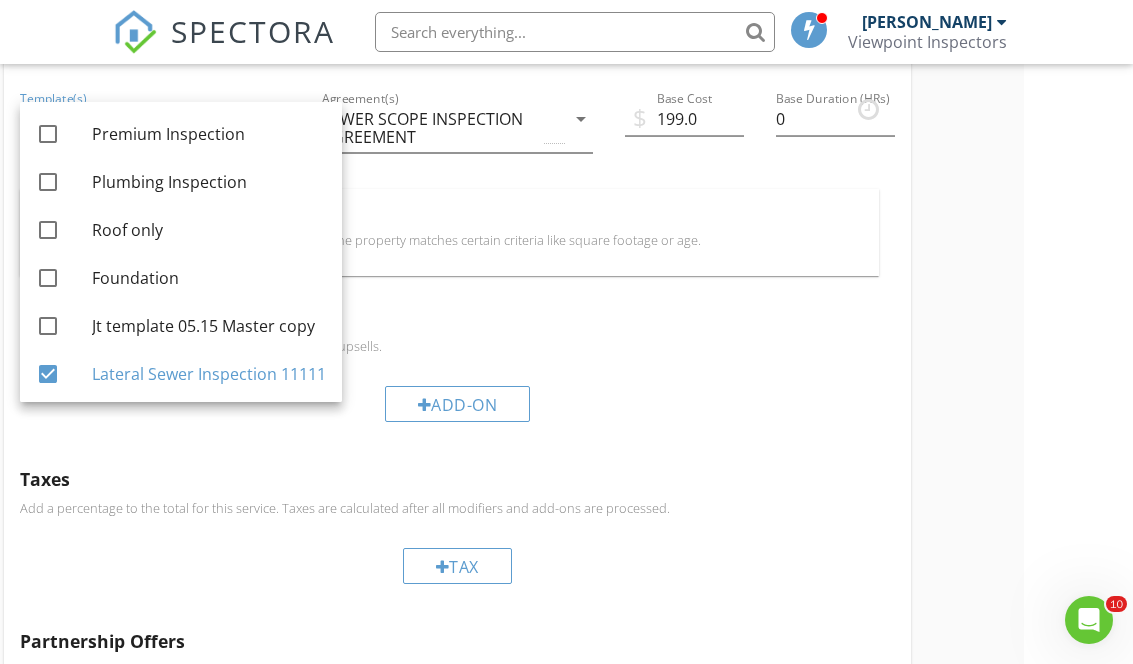 click on "Inspection premium          Inspection plus         + Sewer inspection Copy   Name + Sewer inspection Copy   Service Category * Sewer Septic arrow_drop_down   Description Sewer scope   Hidden from scheduler   check_box_outline_blank     Template(s) Lateral Sewer Inspection 11111 arrow_drop_down   Agreement(s) SEWER SCOPE INSPECTION AGREEMENT   arrow_drop_down   $   Base Cost 199.0   Base Duration (HRs) 0               Modifiers
Add additional fees & hours to your service when the
property matches certain criteria like square footage or age.
Modifiers
Add-Ons
Give your client options to add additional services and upsells.
Add-On
Taxes
Add a percentage to the total for this service. Taxes are calculated
after all modifiers and add-ons are processed.
Tax
Partnership Offers   Partnerships" at bounding box center [457, 452] 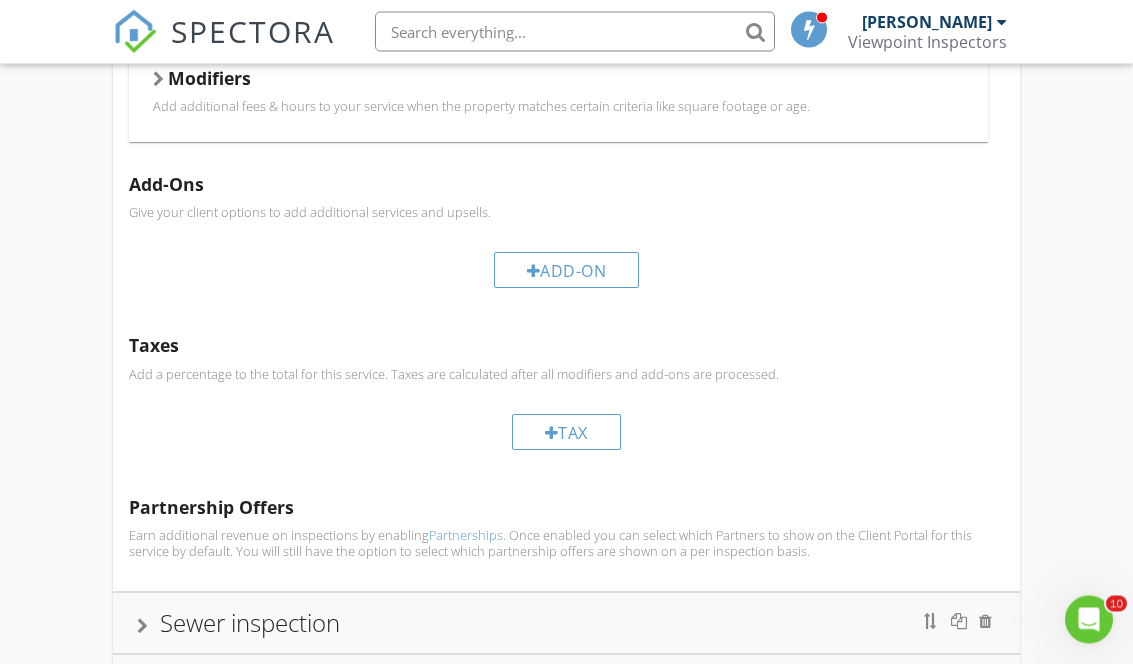 scroll, scrollTop: 589, scrollLeft: 0, axis: vertical 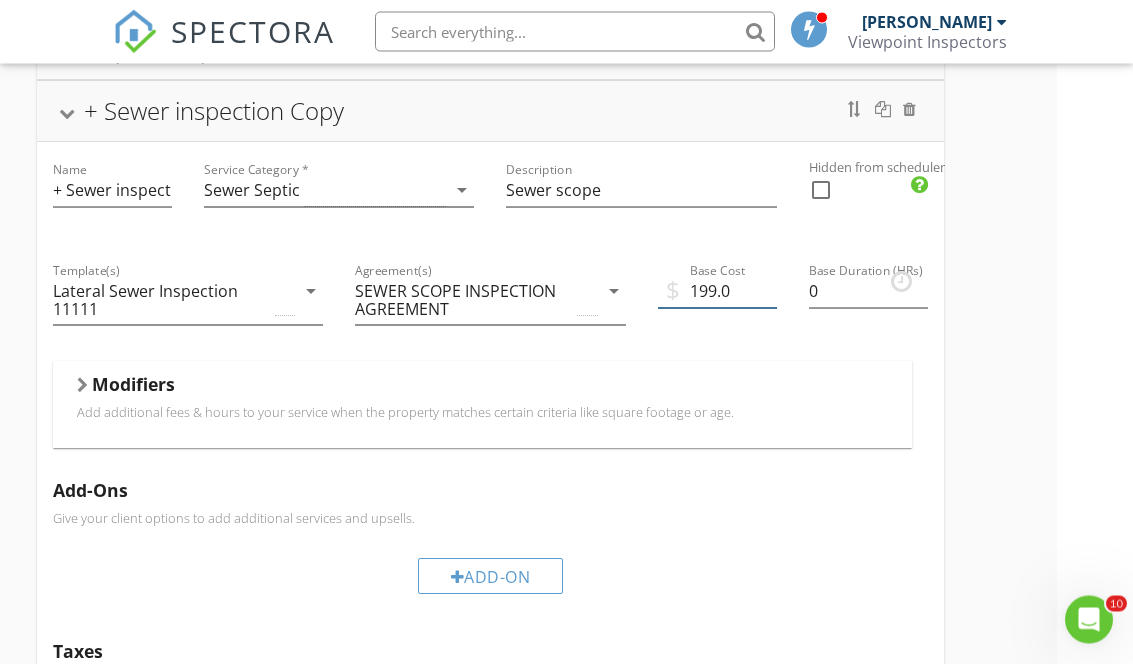 click on "199.0" at bounding box center (717, 292) 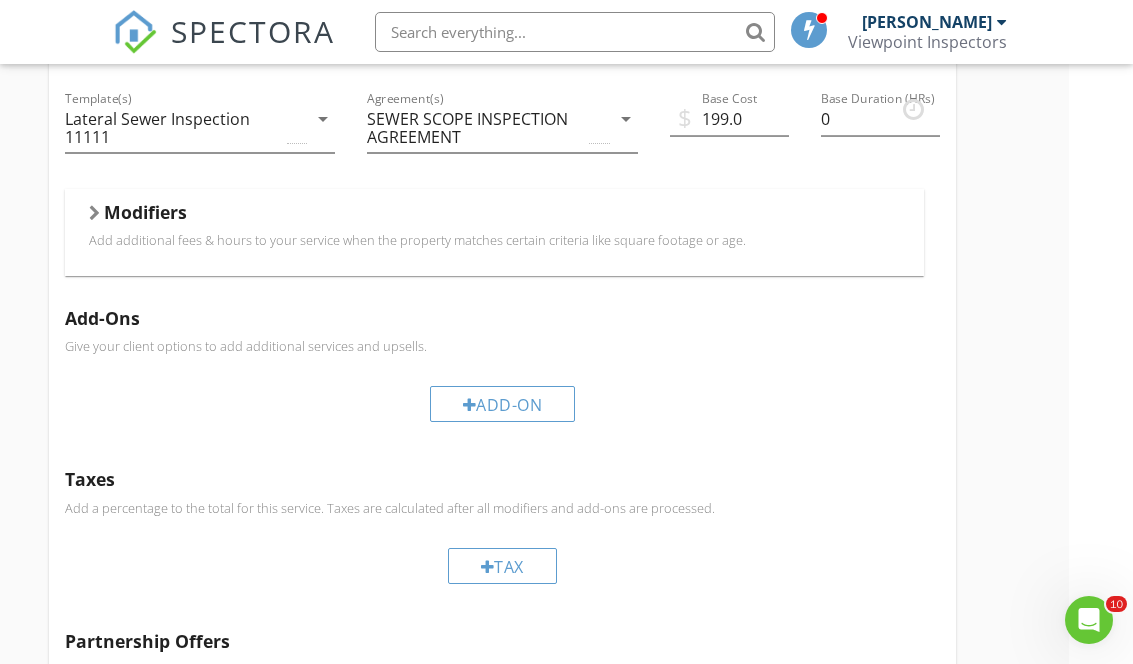 scroll, scrollTop: 452, scrollLeft: 0, axis: vertical 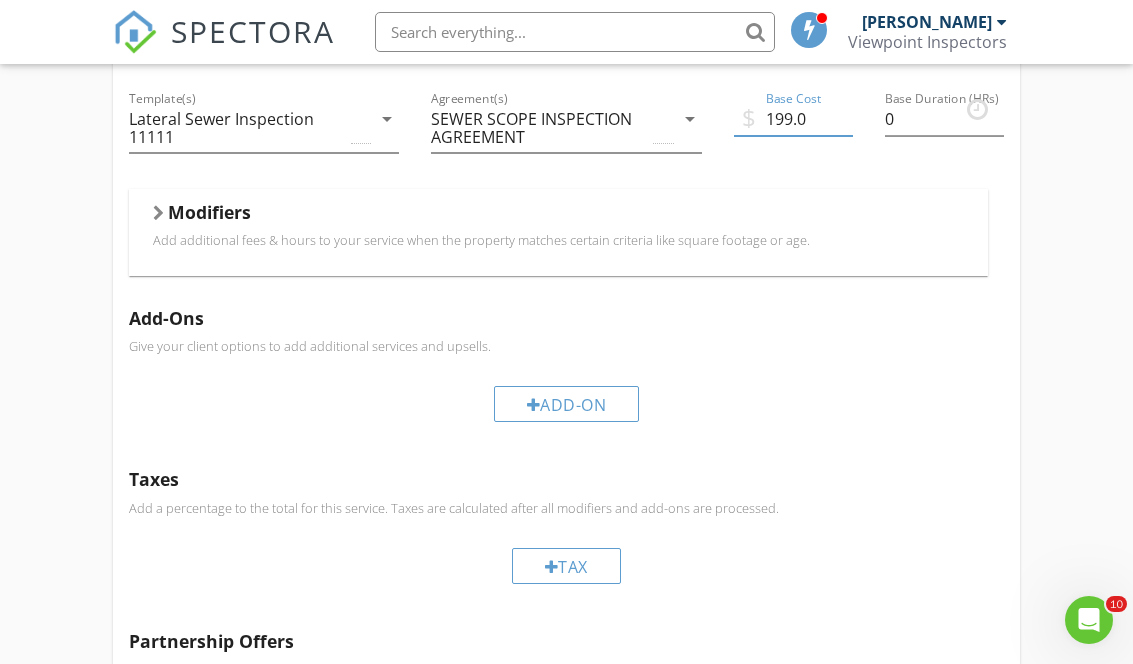 click on "Inspection premium          Inspection plus         + Sewer inspection Copy   Name + Sewer inspection Copy   Service Category * Sewer Septic arrow_drop_down   Description Sewer scope   Hidden from scheduler   check_box_outline_blank     Template(s) Lateral Sewer Inspection 11111 arrow_drop_down   Agreement(s) SEWER SCOPE INSPECTION AGREEMENT   arrow_drop_down   $   Base Cost 199.0   Base Duration (HRs) 0               Modifiers
Add additional fees & hours to your service when the
property matches certain criteria like square footage or age.
Modifiers
Add-Ons
Give your client options to add additional services and upsells.
Add-On
Taxes
Add a percentage to the total for this service. Taxes are calculated
after all modifiers and add-ons are processed.
Tax
Partnership Offers   Partnerships" at bounding box center [566, 452] 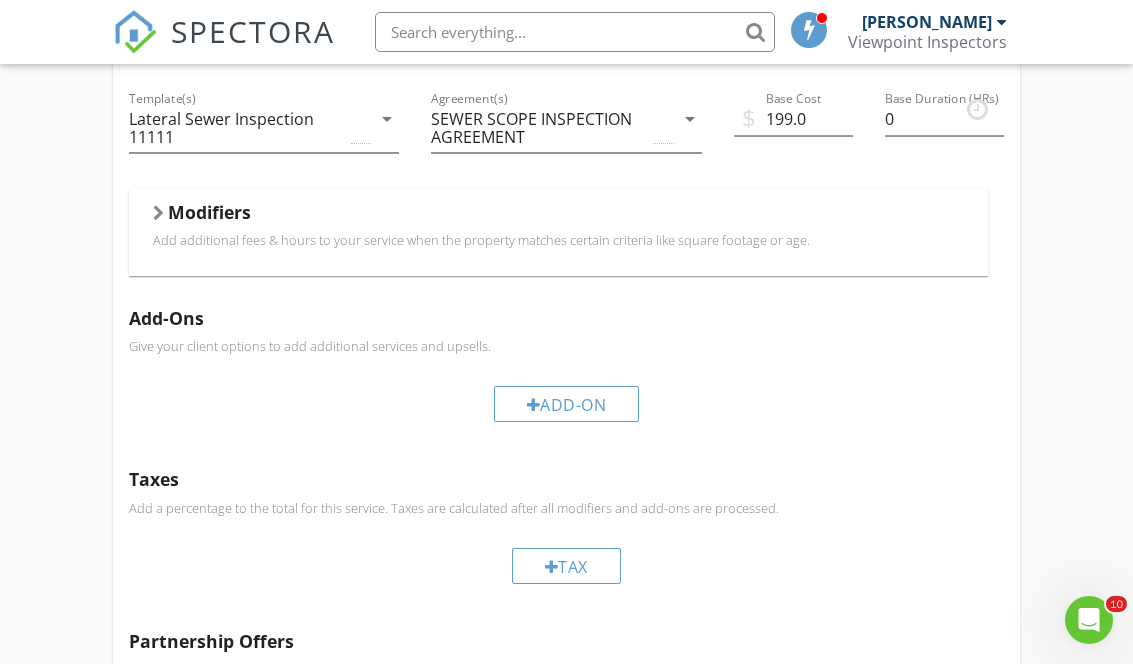 click on "Inspection premium          Inspection plus         + Sewer inspection Copy   Name + Sewer inspection Copy   Service Category * Sewer Septic arrow_drop_down   Description Sewer scope   Hidden from scheduler   check_box_outline_blank     Template(s) Lateral Sewer Inspection 11111 arrow_drop_down   Agreement(s) SEWER SCOPE INSPECTION AGREEMENT   arrow_drop_down   $   Base Cost 199.0   Base Duration (HRs) 0               Modifiers
Add additional fees & hours to your service when the
property matches certain criteria like square footage or age.
Modifiers
Add-Ons
Give your client options to add additional services and upsells.
Add-On
Taxes
Add a percentage to the total for this service. Taxes are calculated
after all modifiers and add-ons are processed.
Tax
Partnership Offers   Partnerships" at bounding box center (566, 452) 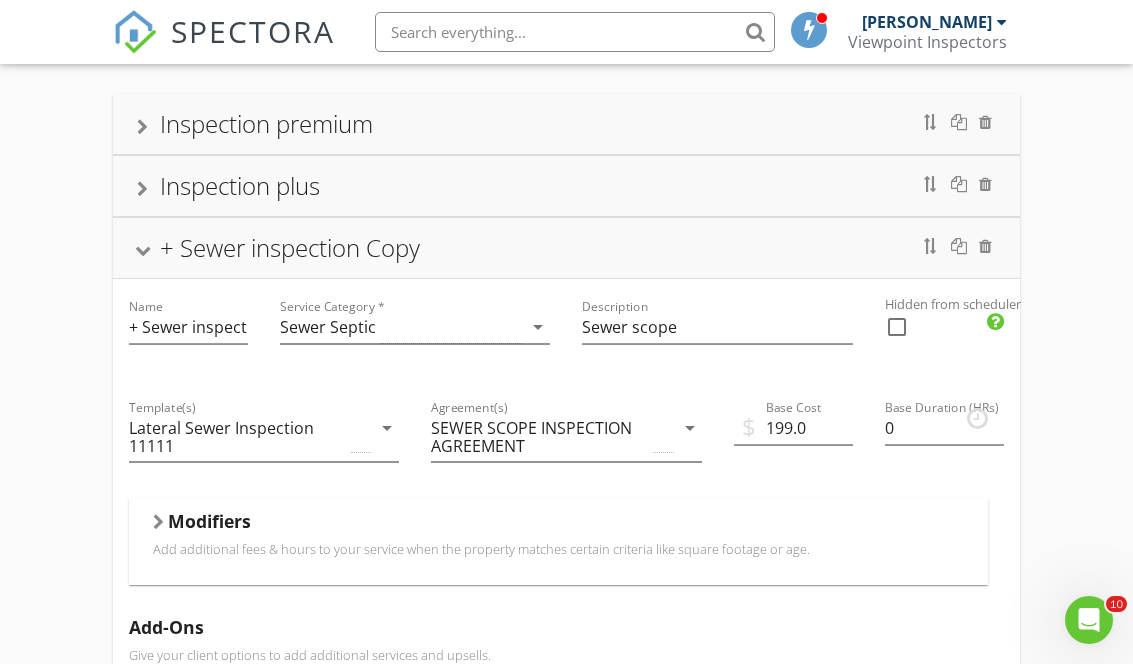scroll, scrollTop: 141, scrollLeft: 0, axis: vertical 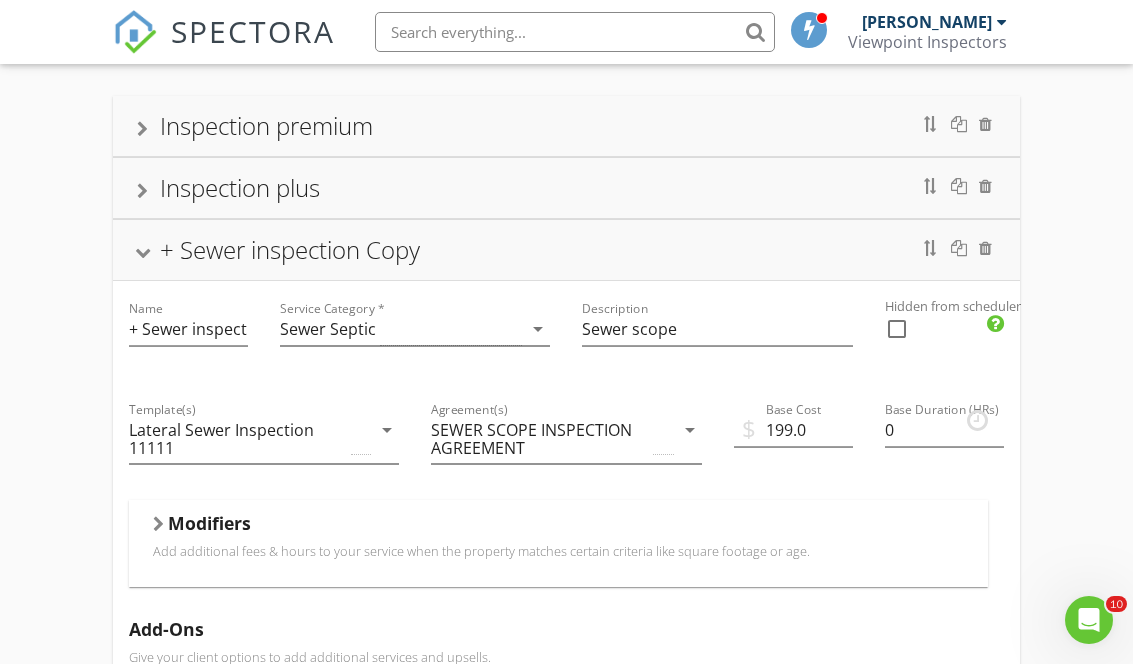 click at bounding box center (931, 248) 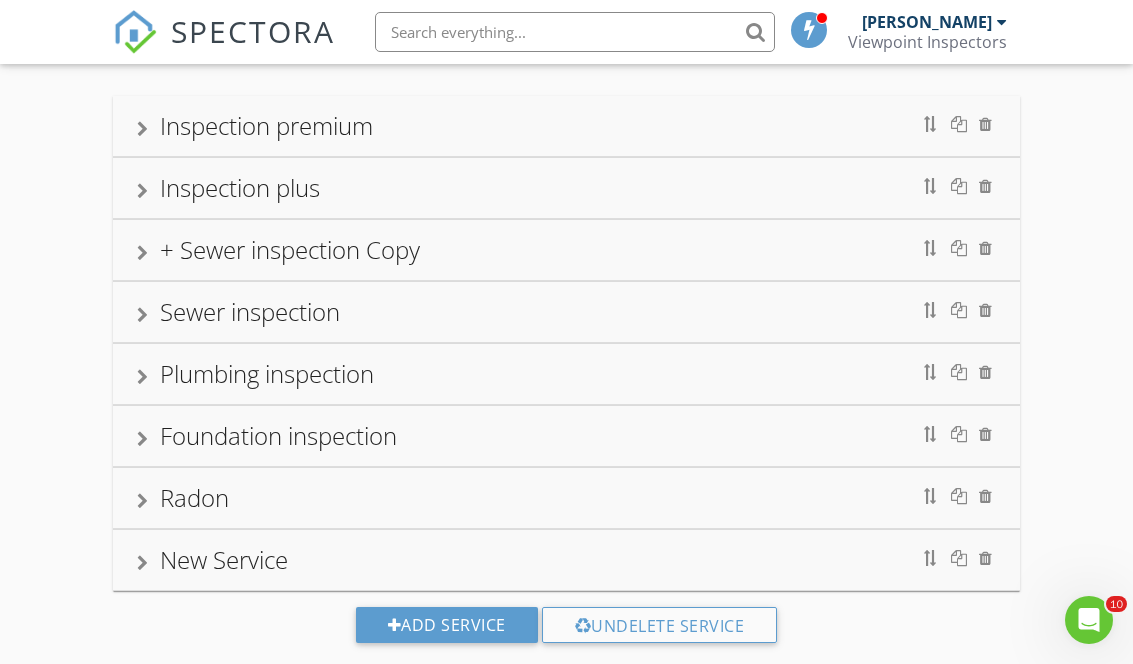 click on "Sewer inspection" at bounding box center (250, 311) 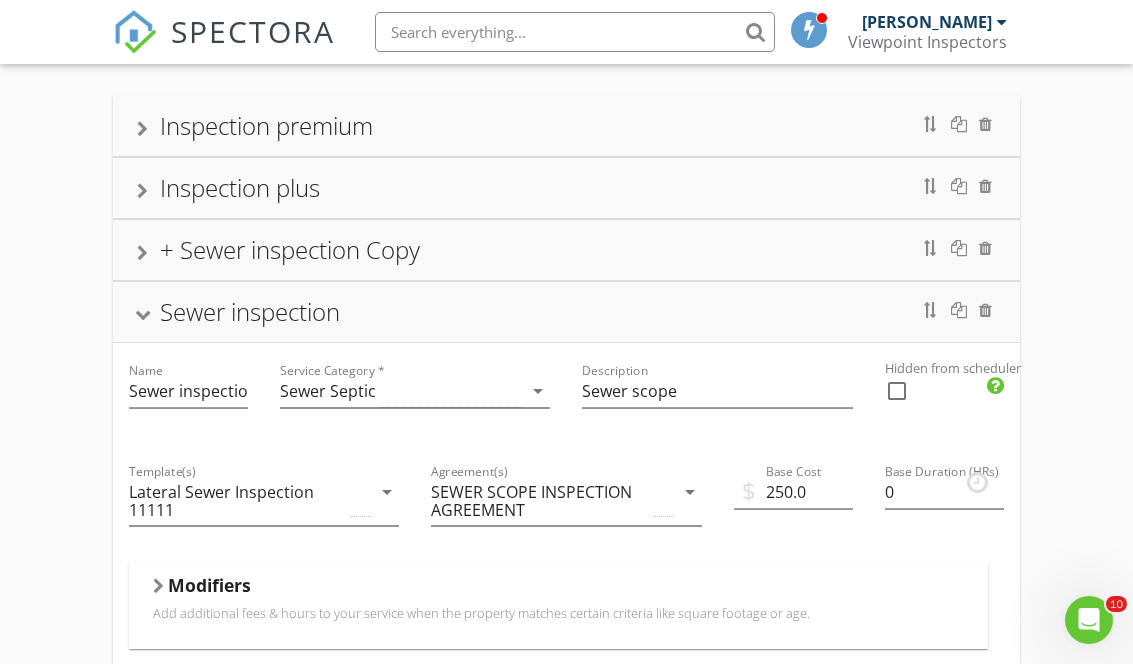 click on "Sewer inspection" at bounding box center [250, 311] 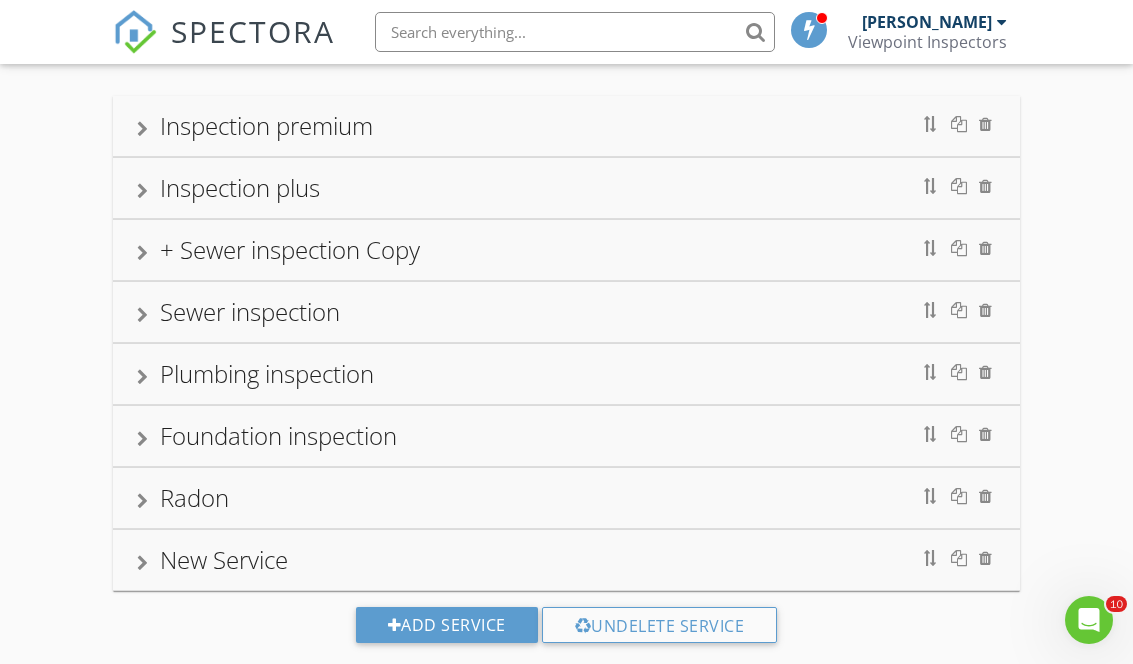 click on "Plumbing inspection" at bounding box center (267, 373) 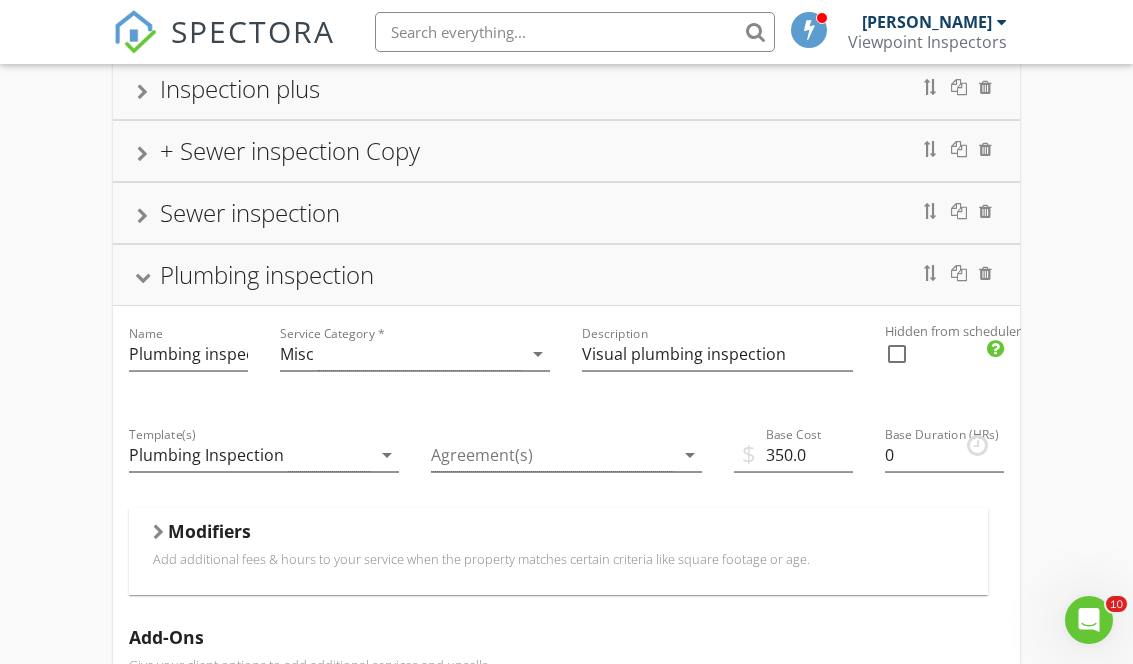 scroll, scrollTop: 242, scrollLeft: 0, axis: vertical 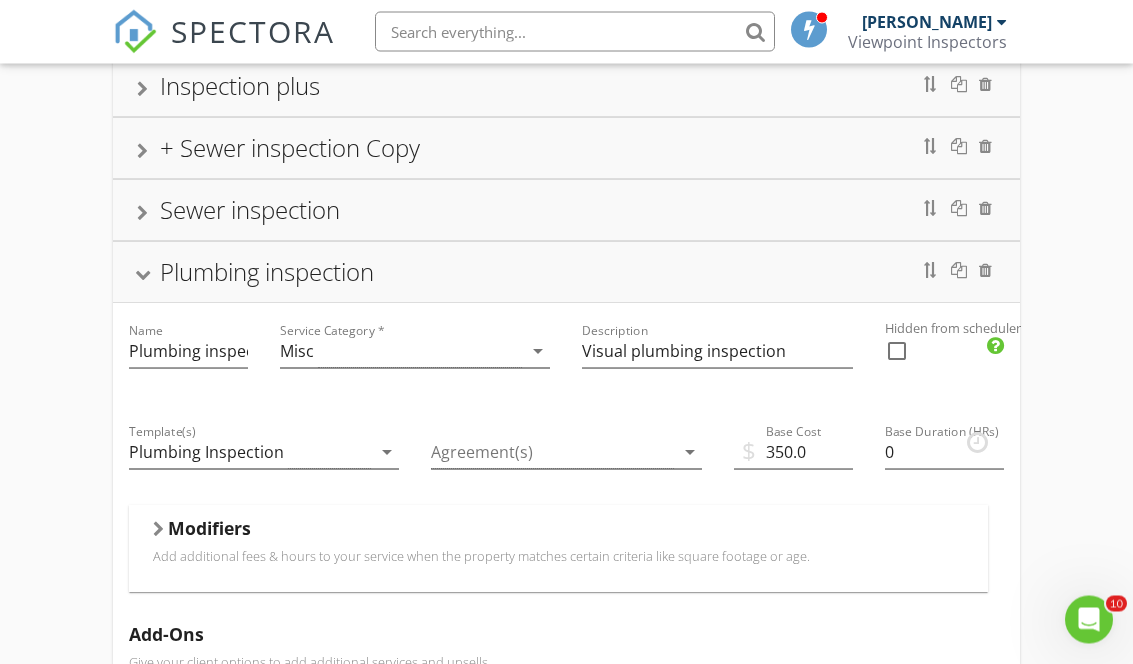 click on "arrow_drop_down" at bounding box center [387, 453] 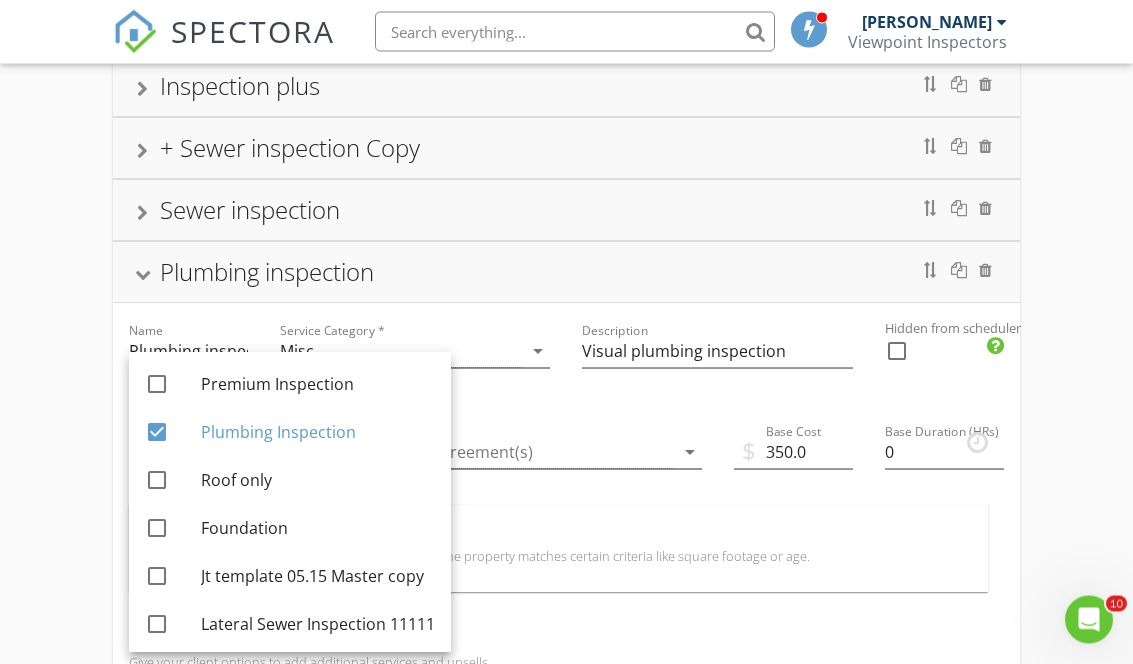 scroll, scrollTop: 243, scrollLeft: 0, axis: vertical 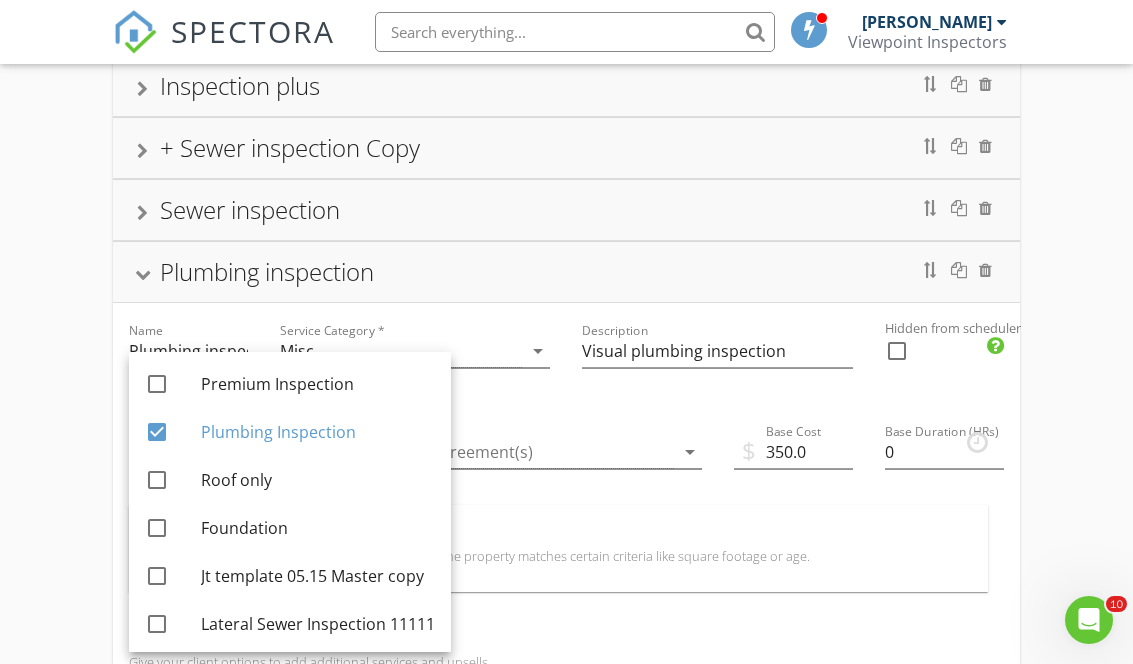 click on "Inspection premium          Inspection plus         + Sewer inspection Copy   Name + Sewer inspection Copy   Service Category * Sewer Septic arrow_drop_down   Description Sewer scope   Hidden from scheduler   check_box_outline_blank             Sewer inspection   Name Sewer inspection   Service Category * Sewer Septic arrow_drop_down   Description Sewer scope   Hidden from scheduler   check_box_outline_blank             Plumbing inspection   Name Plumbing inspection   Service Category * Misc arrow_drop_down   Description Visual plumbing inspection   Hidden from scheduler   check_box_outline_blank     Template(s) Plumbing Inspection arrow_drop_down   Agreement(s) arrow_drop_down   $   Base Cost 350.0   Base Duration (HRs) 0               Modifiers
Add additional fees & hours to your service when the
property matches certain criteria like square footage or age.
Modifiers
Add-Ons         Taxes" at bounding box center [566, 653] 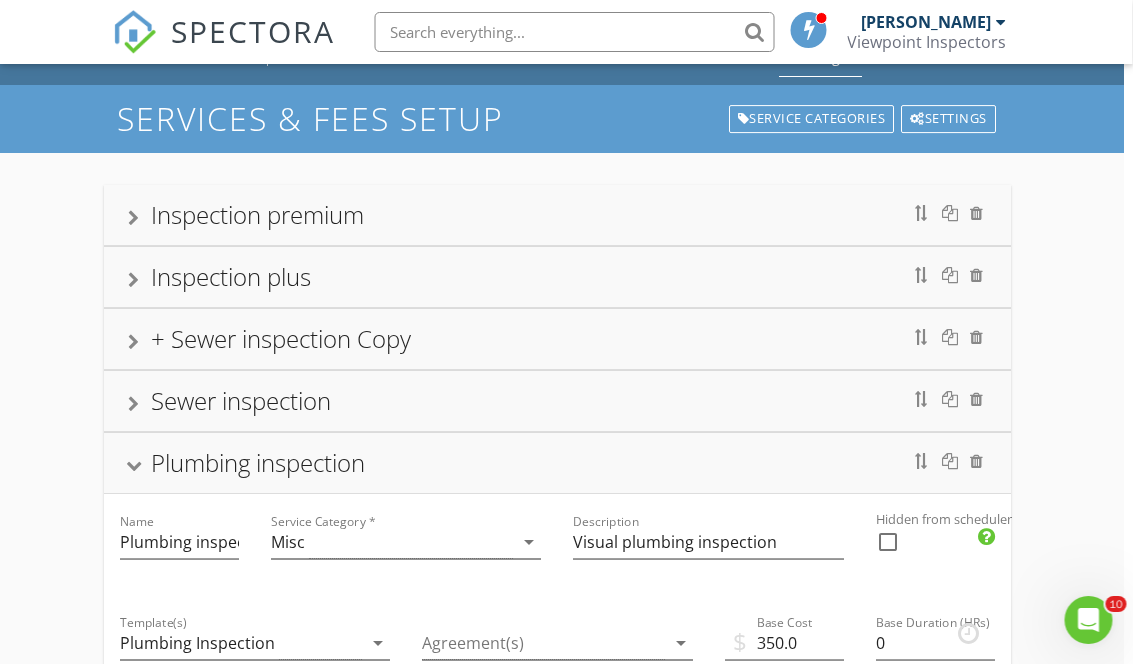 scroll, scrollTop: 46, scrollLeft: 8, axis: both 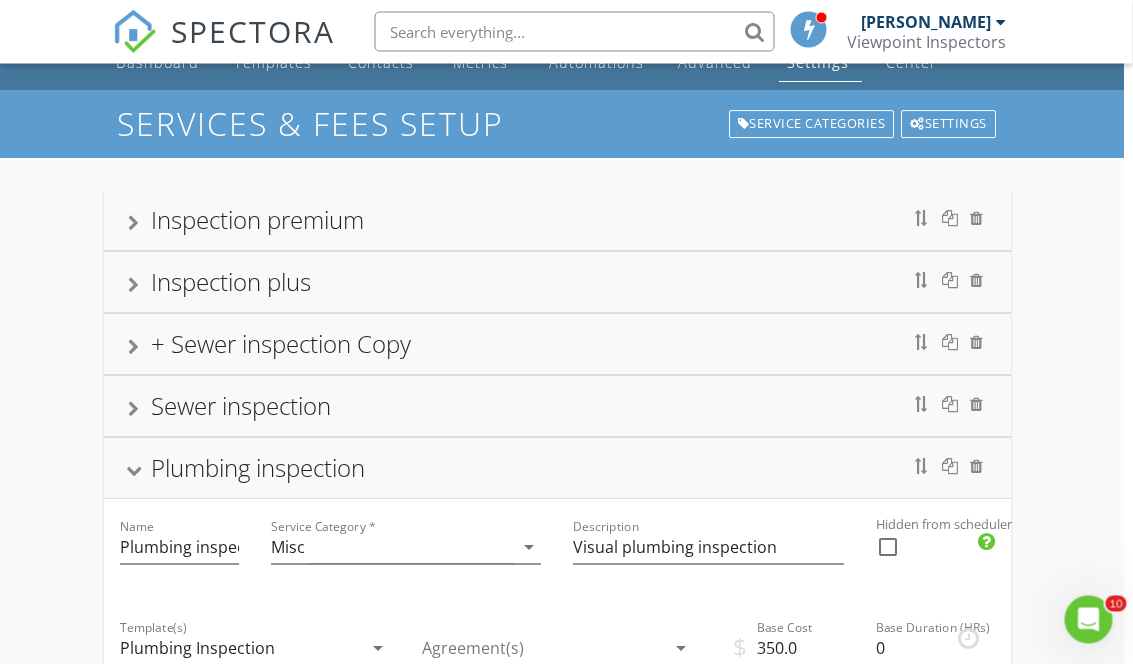 click on "Inspection premium" at bounding box center [558, 221] 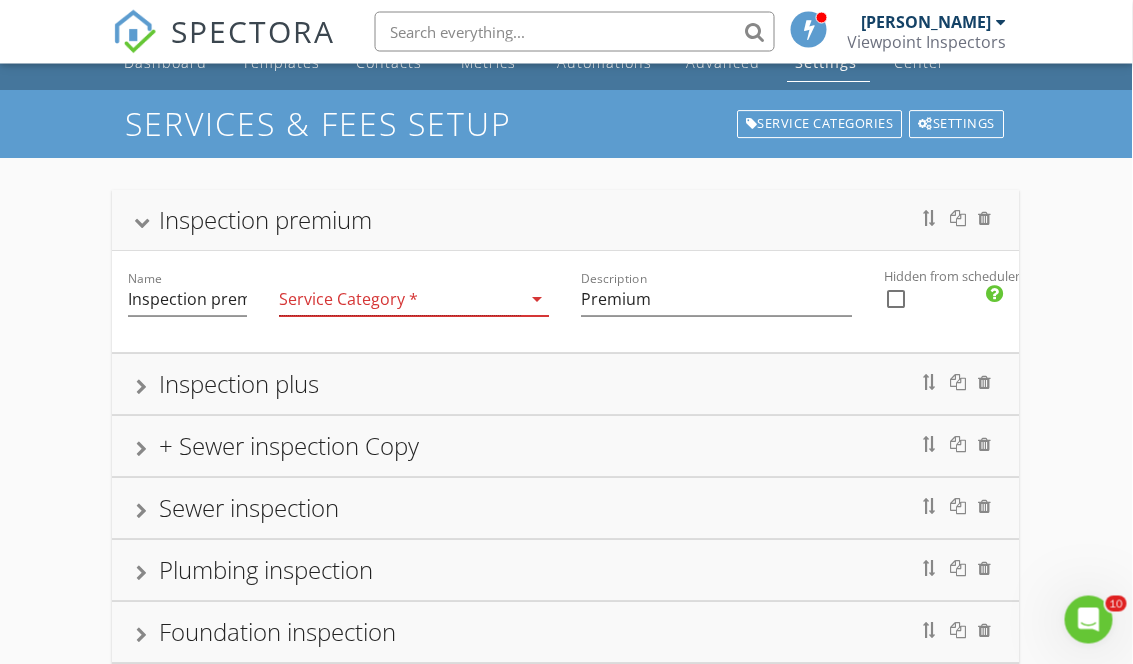 scroll, scrollTop: 47, scrollLeft: 0, axis: vertical 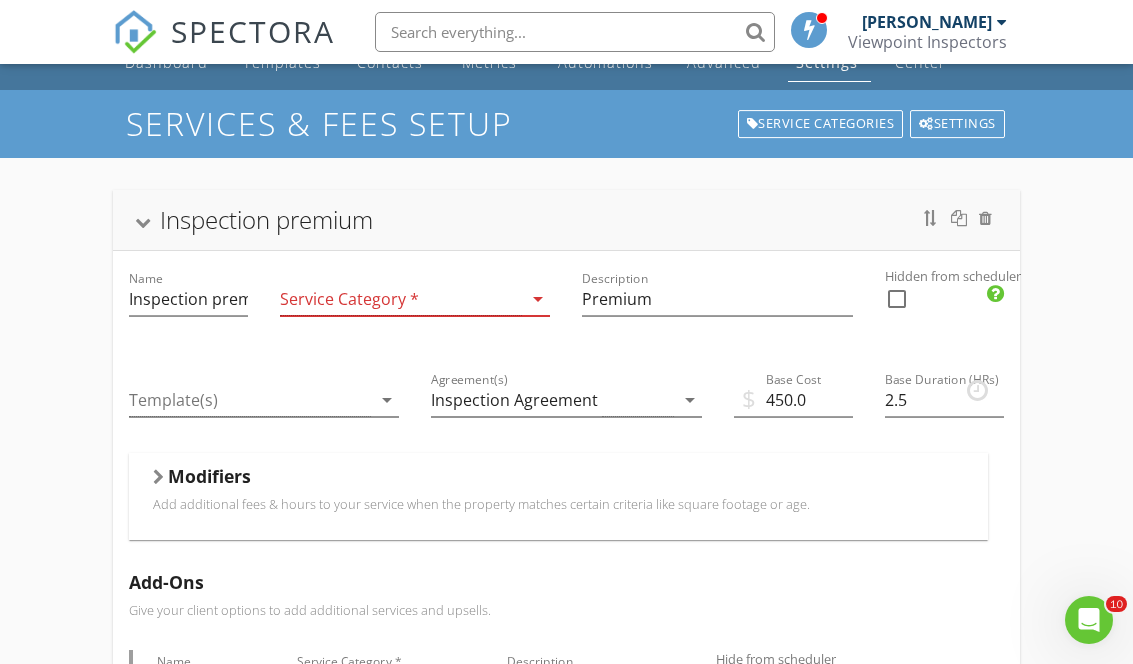 click on "arrow_drop_down" at bounding box center [538, 299] 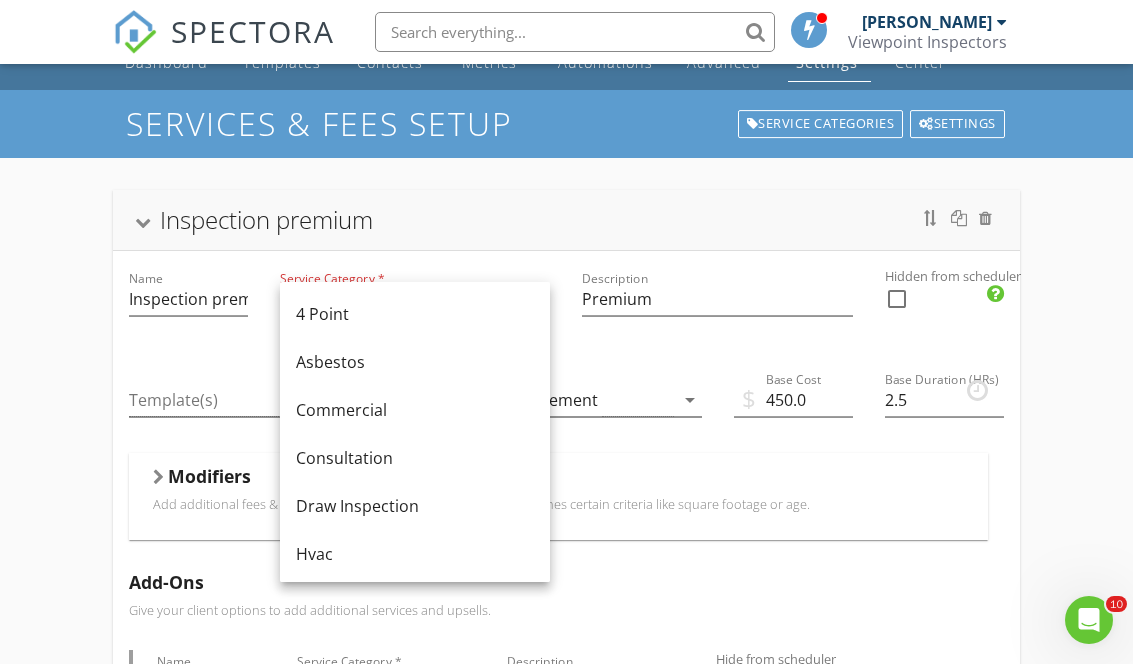 click on "Inspection premium   Name Inspection premium   Service Category * arrow_drop_down   Description Premium   Hidden from scheduler   check_box_outline_blank     Template(s) arrow_drop_down   Agreement(s) Inspection Agreement arrow_drop_down   $   Base Cost 450.0   Base Duration (HRs) 2.5               Modifiers
Add additional fees & hours to your service when the
property matches certain criteria like square footage or age.
When Age of Home arrow_drop_down     Greater than (>) 80   Less than or Equal to (<=) 200       Add Fee 50.0   Add Hours 0.25   When Sq. Ft. arrow_drop_down   Type Range arrow_drop_down   Greater than (>) 1600   Less than or Equal to (<=) 2100       Add Fee 50.0   Add Hours 0.5   When Sq. Ft. arrow_drop_down   Type Range arrow_drop_down   Greater than (>) 2100   Less than or Equal to (<=) 2600       Add Fee 50.0   Add Hours 0.5
Modifiers
Add-Ons     Name Sewer   Service Category *" at bounding box center [566, 1008] 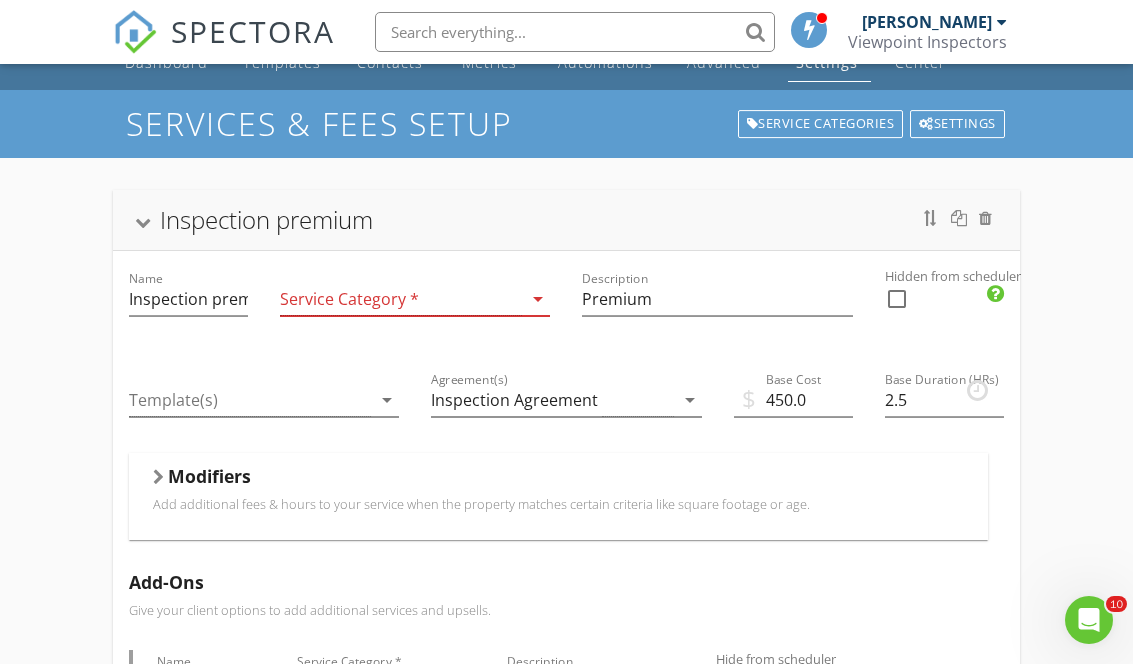click on "arrow_drop_down" at bounding box center (387, 400) 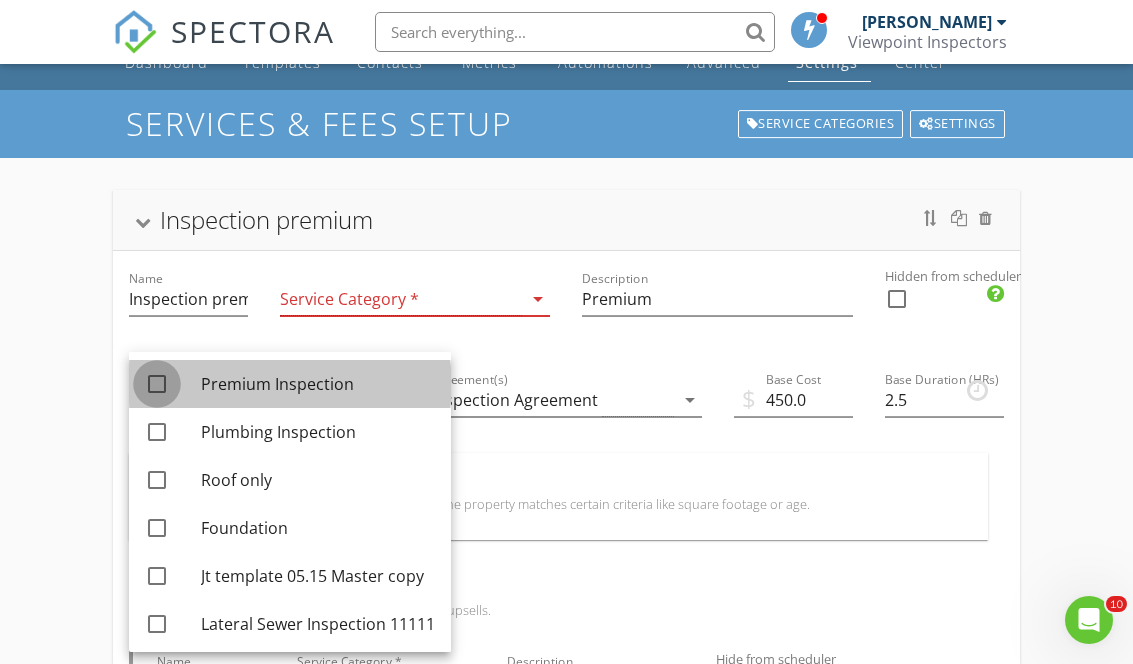 click at bounding box center (157, 384) 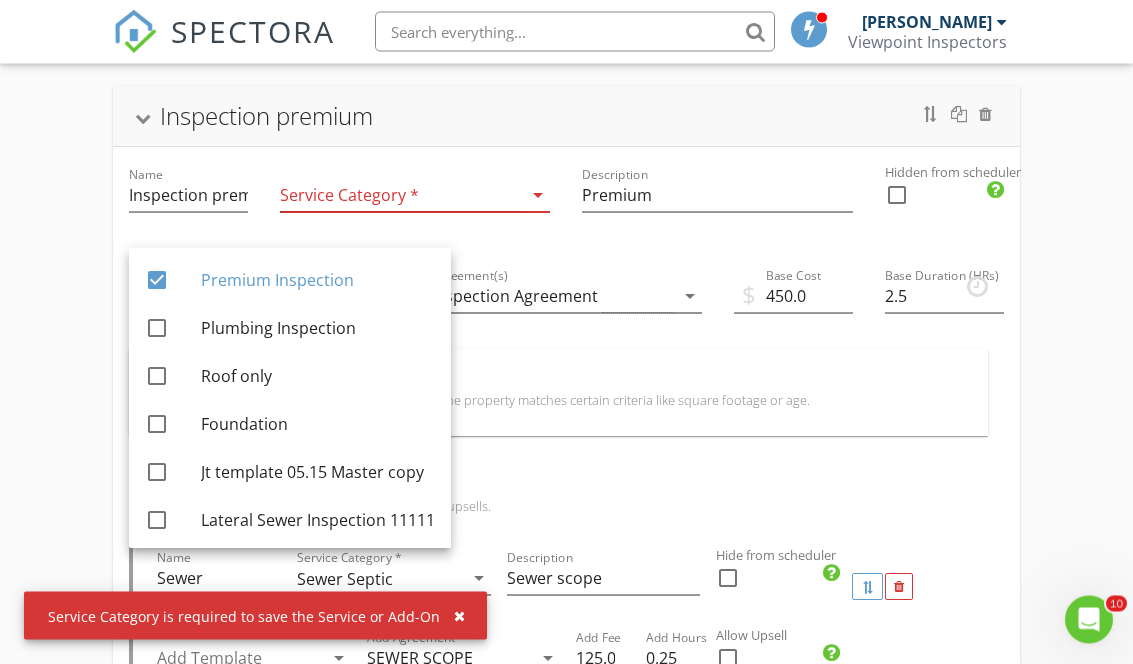 scroll, scrollTop: 151, scrollLeft: 0, axis: vertical 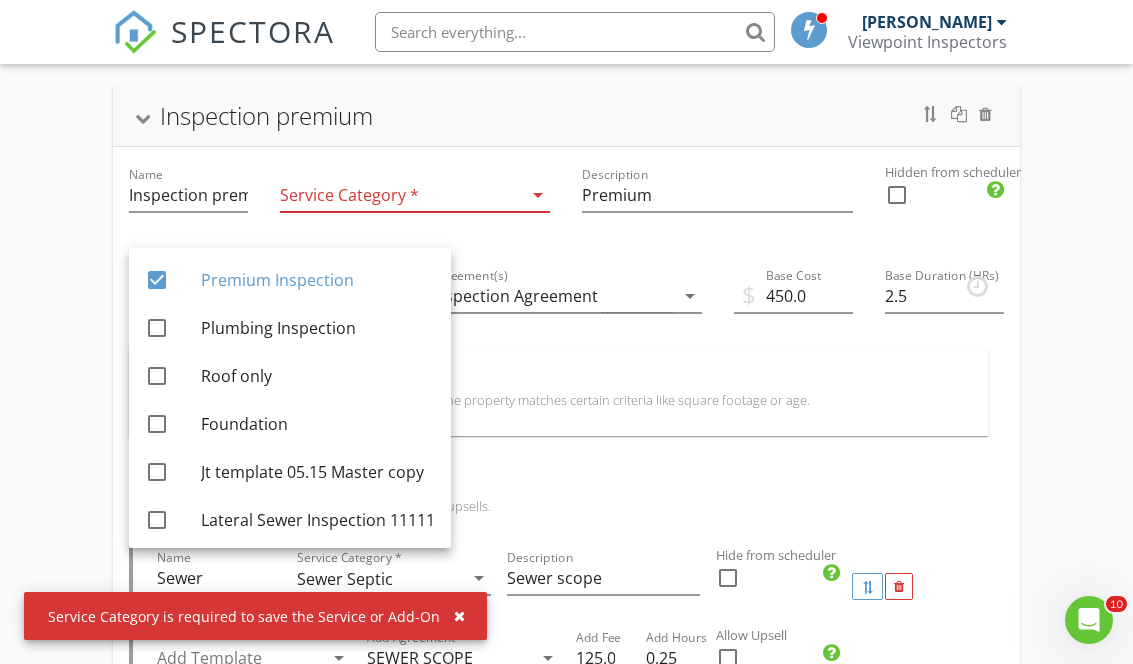 click on "Inspection premium   Name Inspection premium   Service Category * arrow_drop_down   Description Premium   Hidden from scheduler   check_box_outline_blank     Template(s) Premium Inspection  arrow_drop_down   Agreement(s) Inspection Agreement arrow_drop_down   $   Base Cost 450.0   Base Duration (HRs) 2.5               Modifiers
Add additional fees & hours to your service when the
property matches certain criteria like square footage or age.
When Age of Home arrow_drop_down     Greater than (>) 80   Less than or Equal to (<=) 200       Add Fee 50.0   Add Hours 0.25   When Sq. Ft. arrow_drop_down   Type Range arrow_drop_down   Greater than (>) 1600   Less than or Equal to (<=) 2100       Add Fee 50.0   Add Hours 0.5   When Sq. Ft. arrow_drop_down   Type Range arrow_drop_down   Greater than (>) 2100   Less than or Equal to (<=) 2600       Add Fee 50.0   Add Hours 0.5
Modifiers
Add-Ons     Name Sewer" at bounding box center [566, 904] 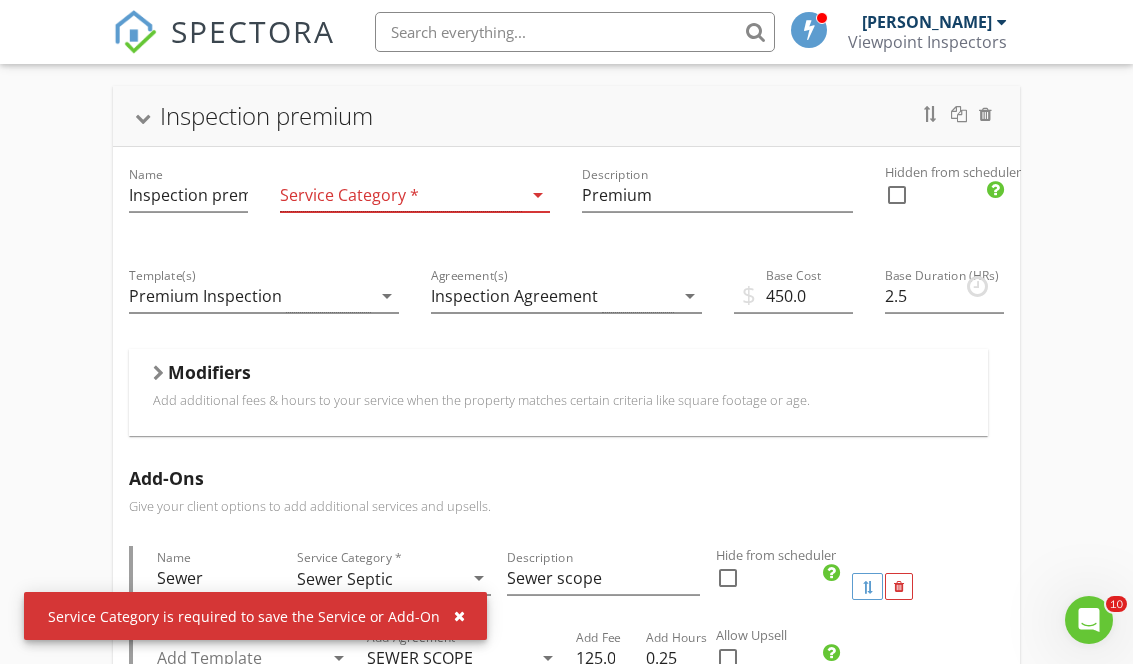 click at bounding box center [459, 616] 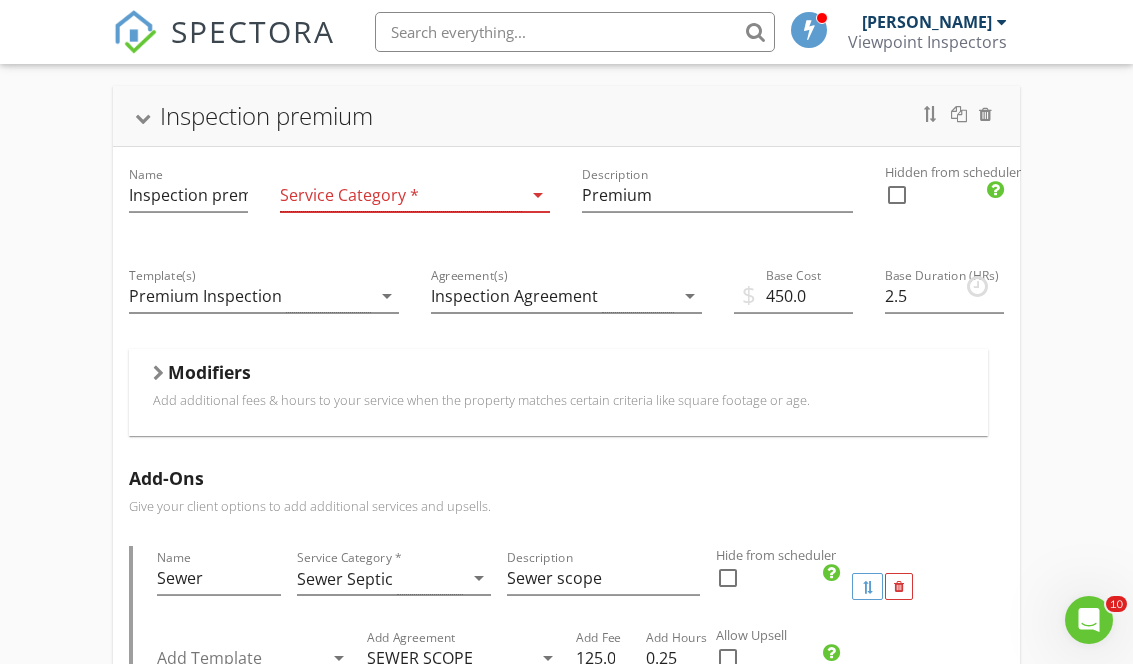 click on "arrow_drop_down" at bounding box center [538, 195] 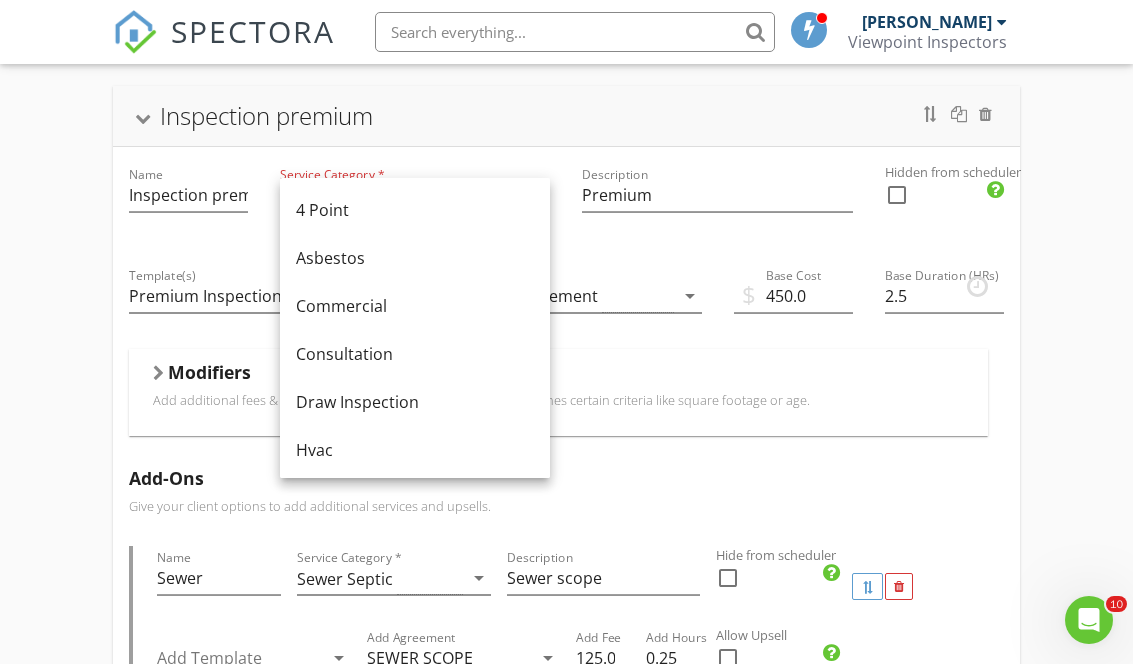 scroll, scrollTop: 0, scrollLeft: 0, axis: both 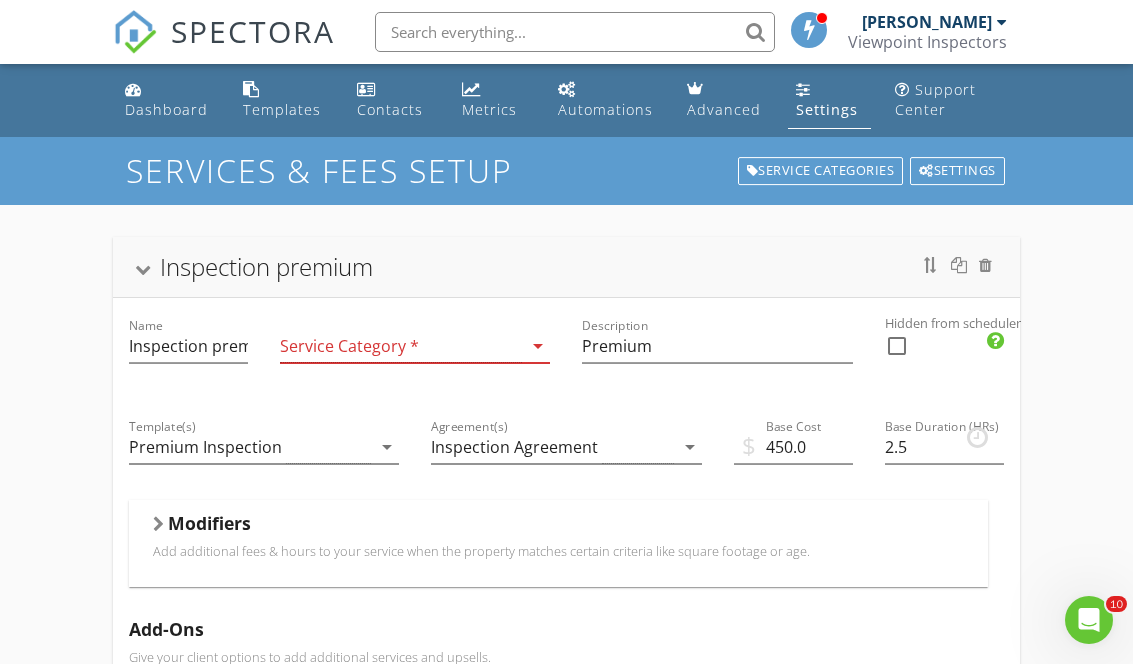 click at bounding box center (143, 269) 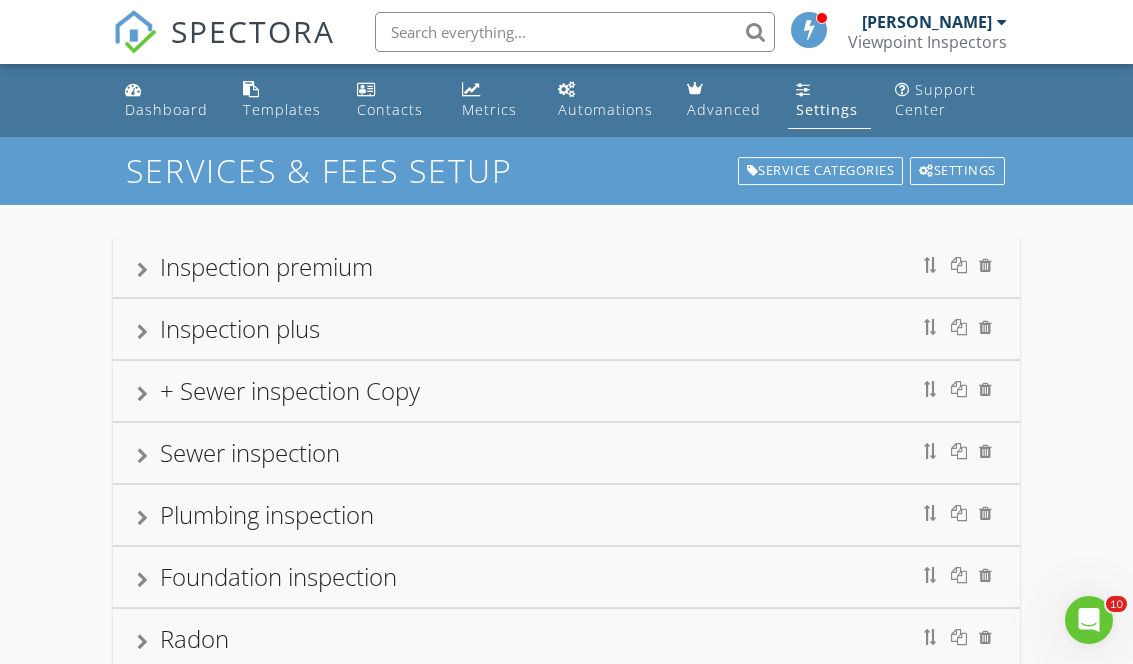 click on "Inspection premium" at bounding box center [566, 267] 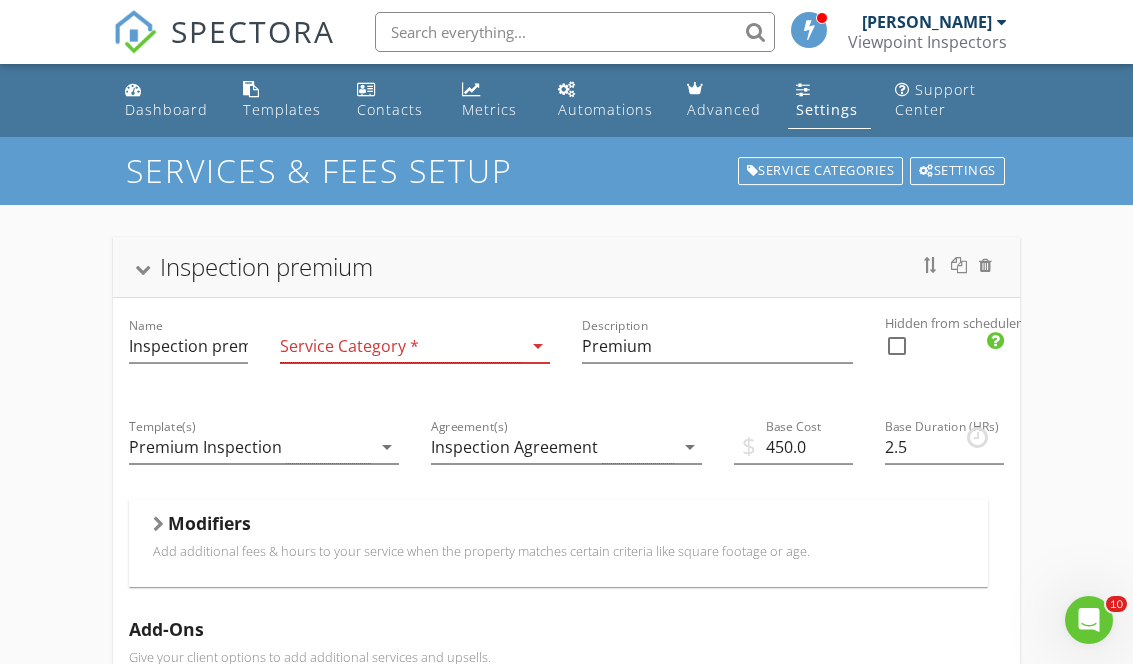 click on "Inspection premium" at bounding box center [566, 267] 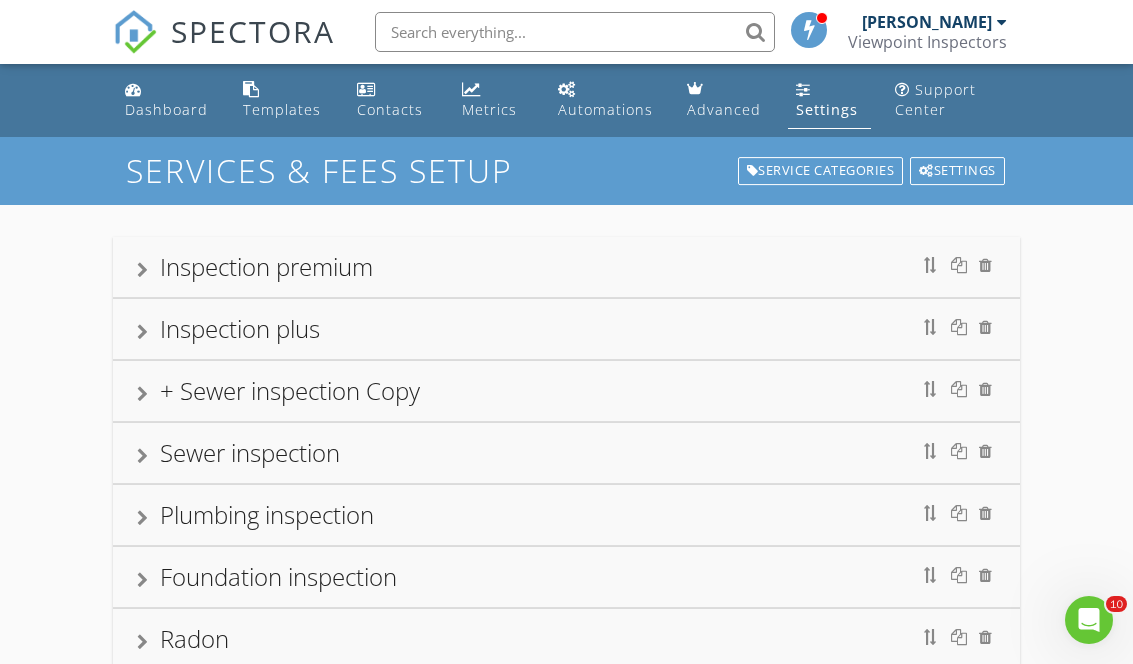 click on "Inspection plus" at bounding box center [240, 328] 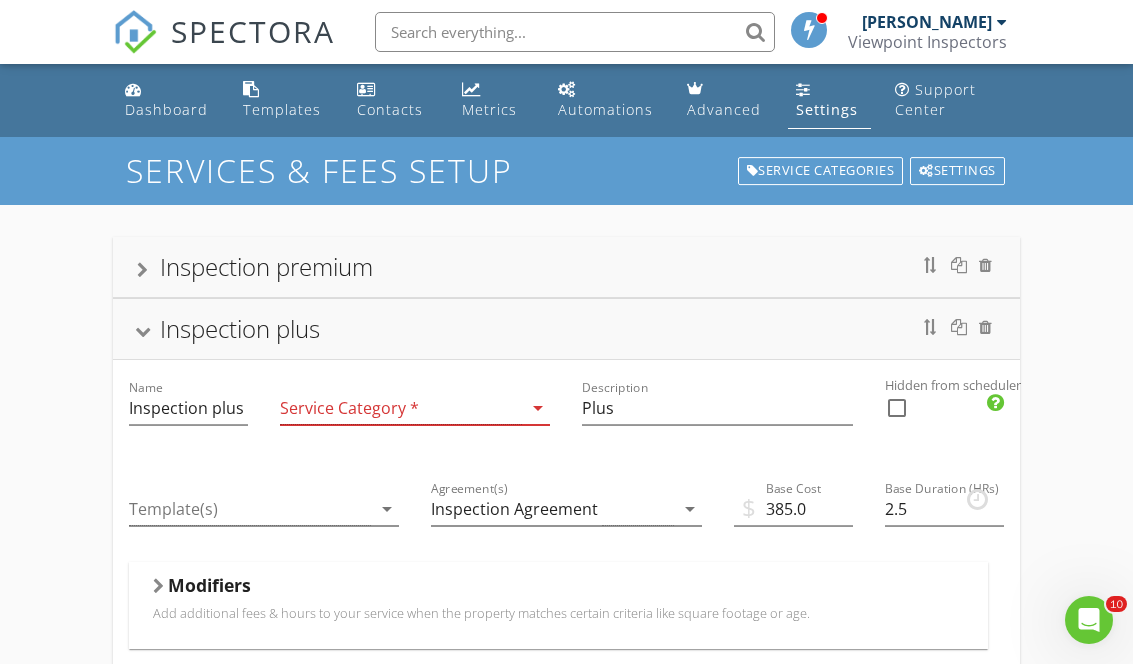 click on "Inspection plus" at bounding box center (566, 329) 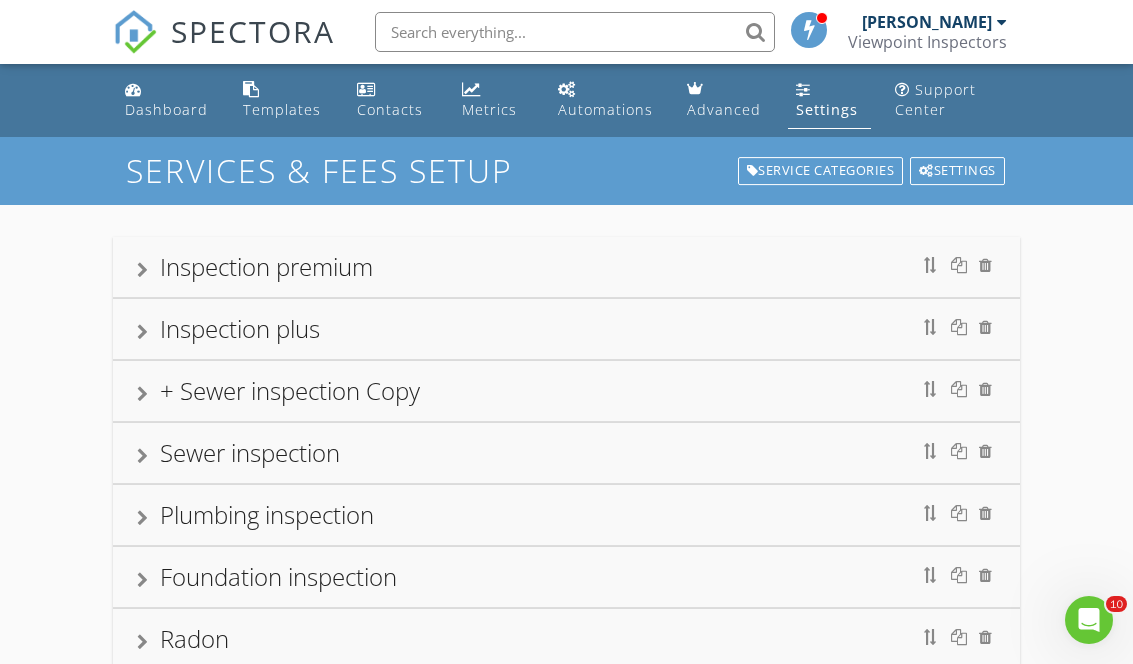 click on "+ Sewer inspection Copy" at bounding box center (566, 391) 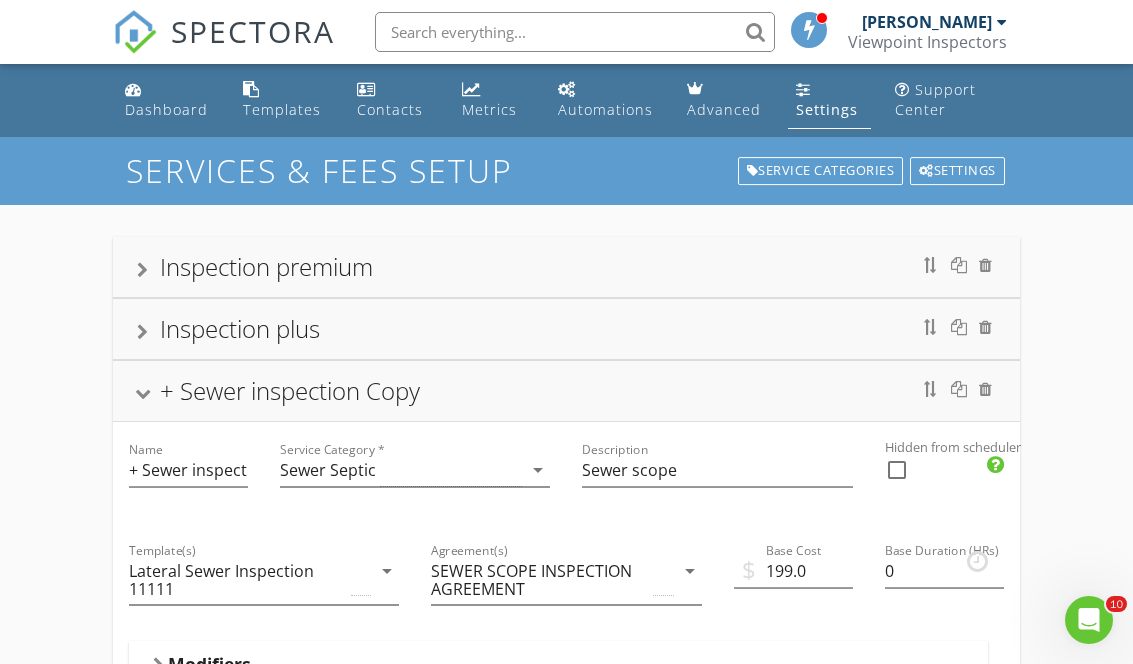 click on "+ Sewer inspection Copy" at bounding box center [566, 391] 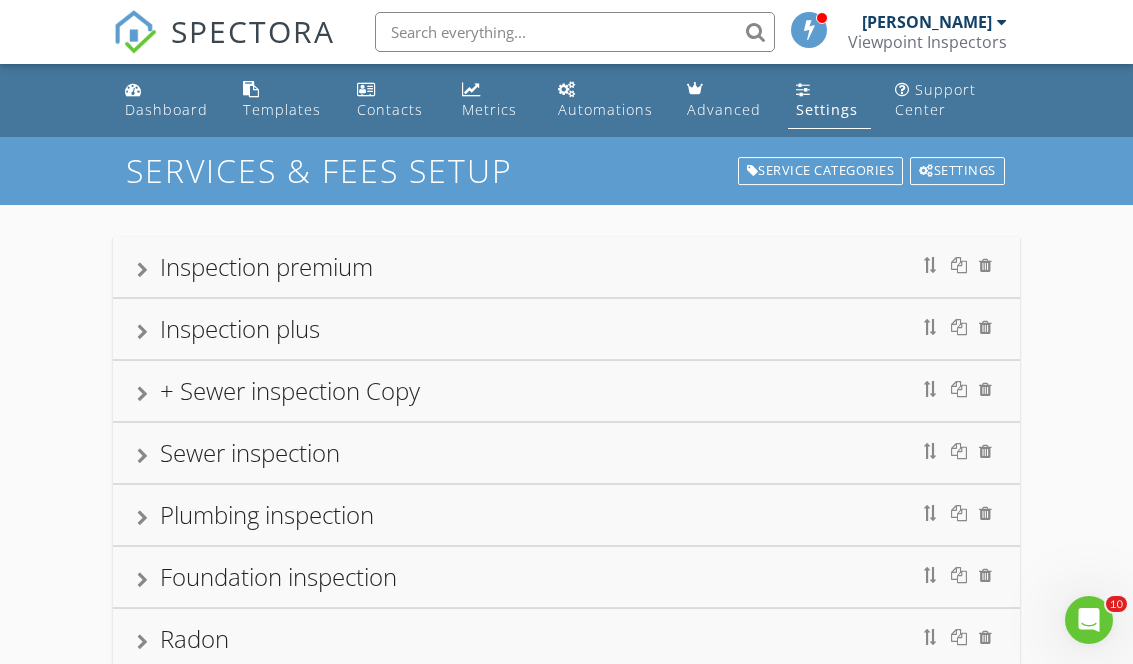 click on "Sewer inspection" at bounding box center [566, 453] 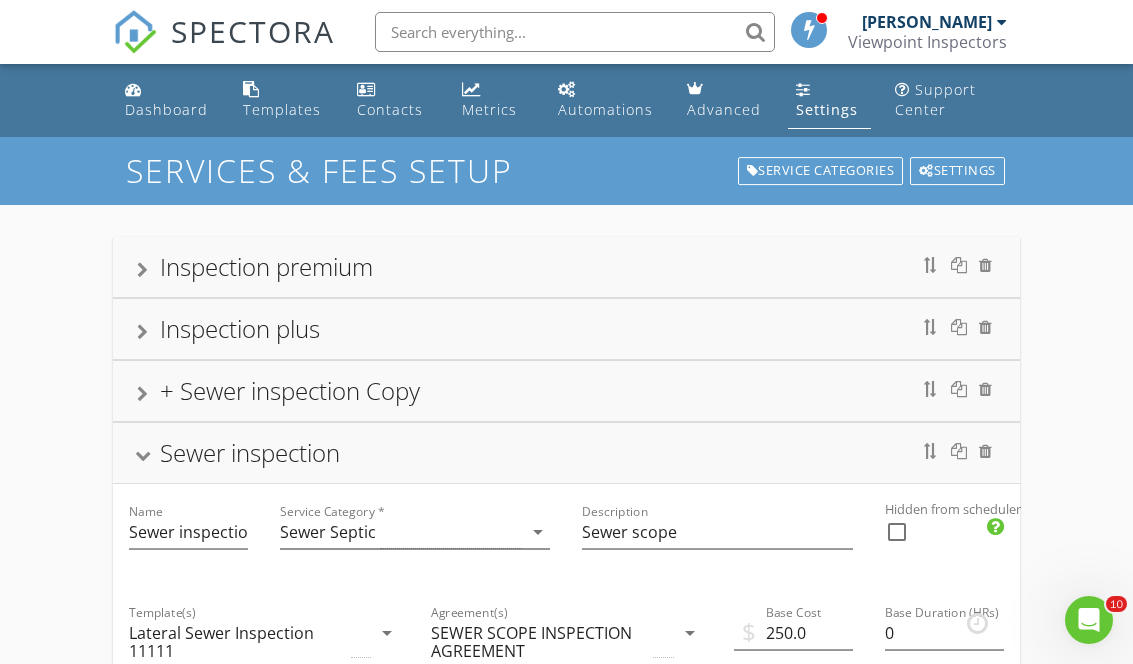 click on "Sewer inspection" at bounding box center (566, 453) 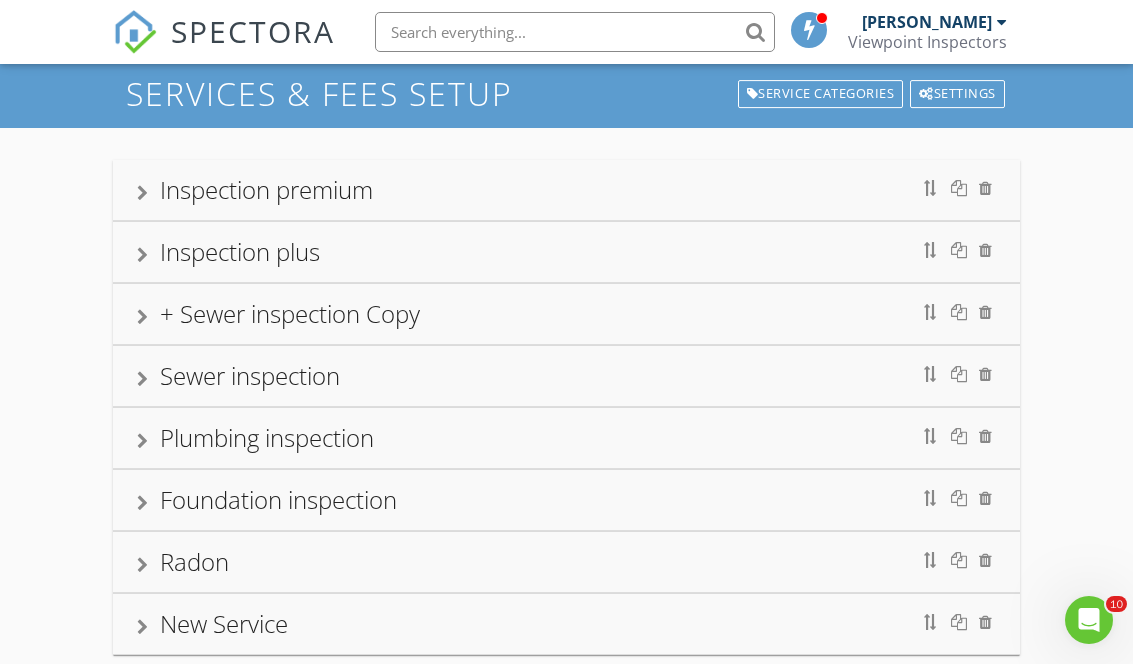 scroll, scrollTop: 182, scrollLeft: 0, axis: vertical 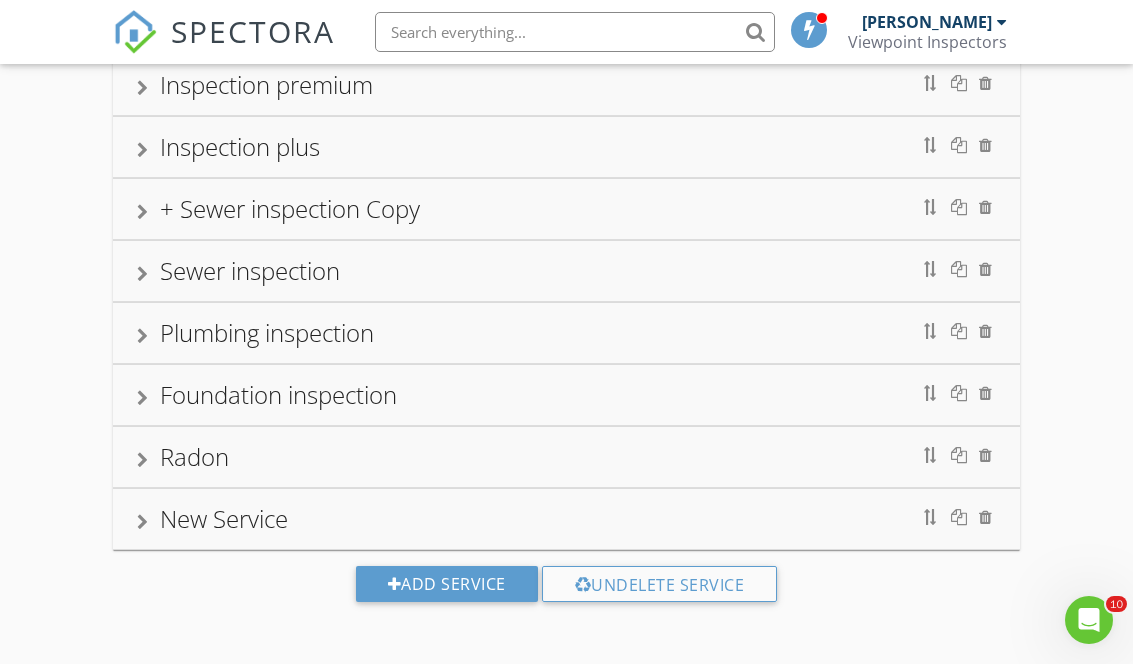 click on "Foundation inspection" at bounding box center [566, 395] 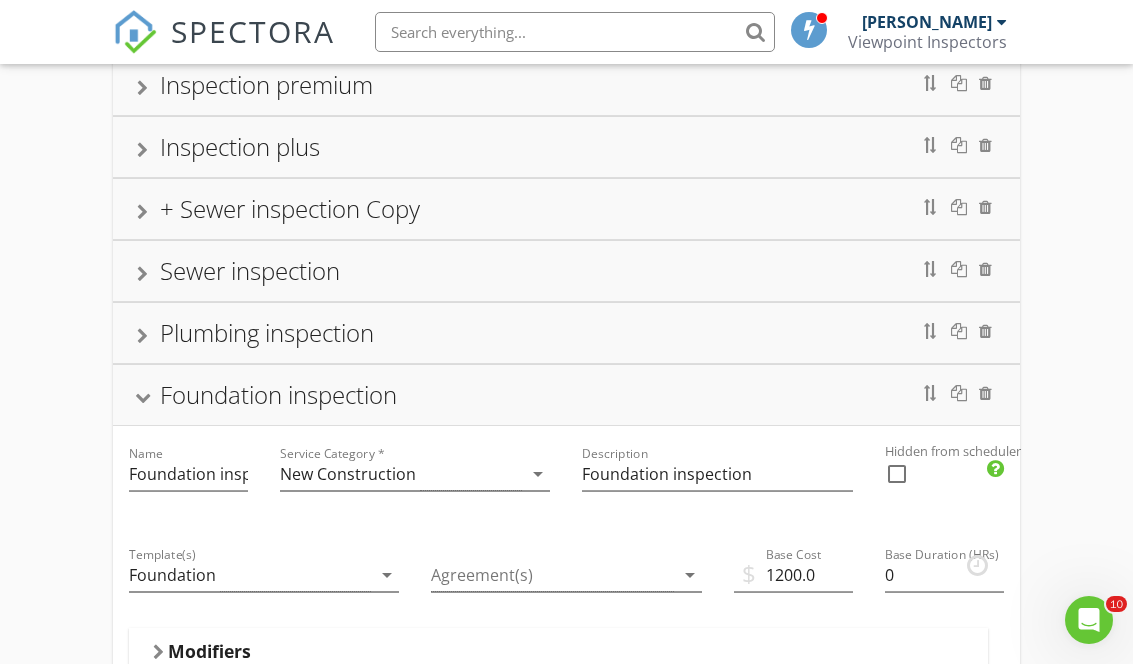 click on "Foundation inspection" at bounding box center (566, 395) 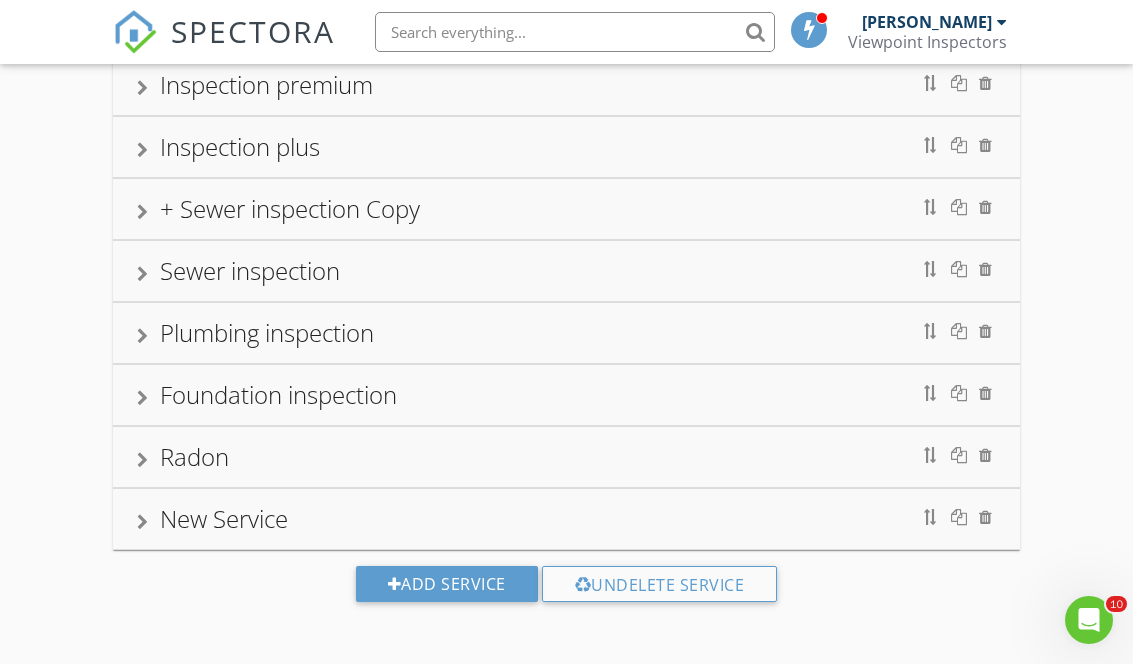 click on "New Service" at bounding box center [566, 519] 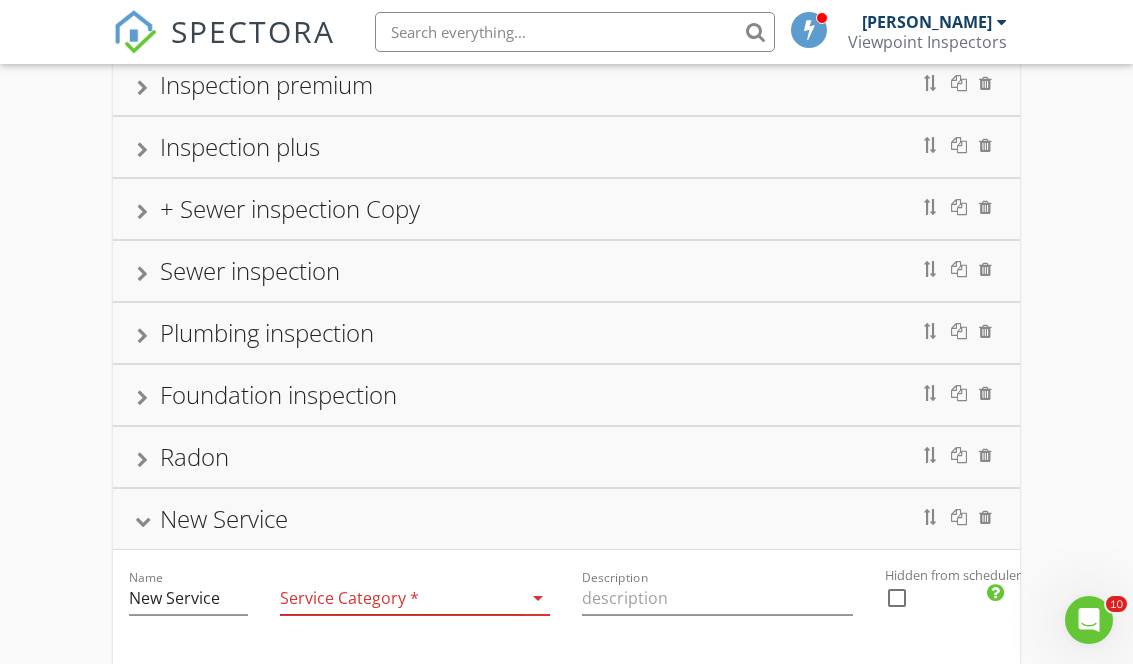 click on "New Service" at bounding box center [566, 519] 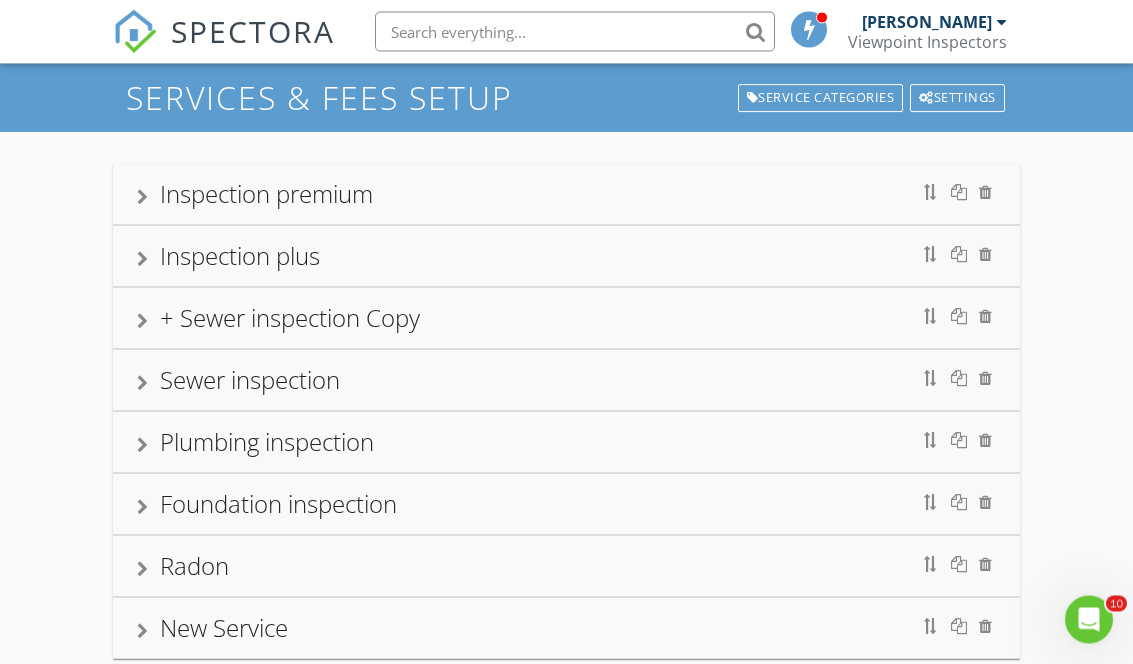 scroll, scrollTop: 72, scrollLeft: 0, axis: vertical 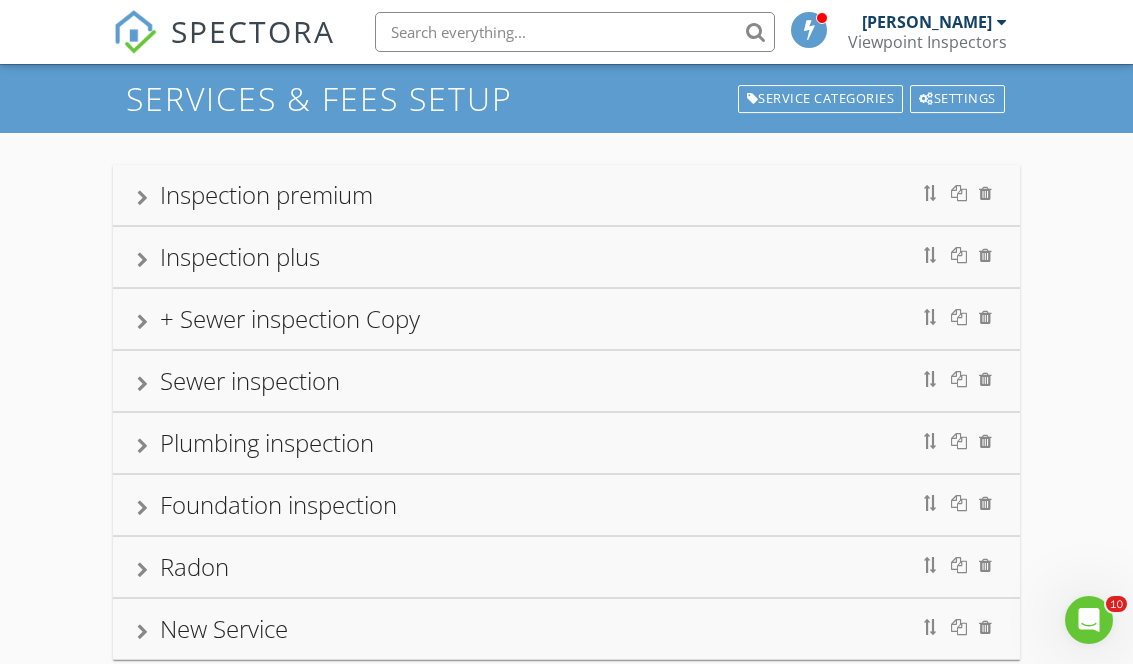 click on "Inspection premium" at bounding box center (566, 195) 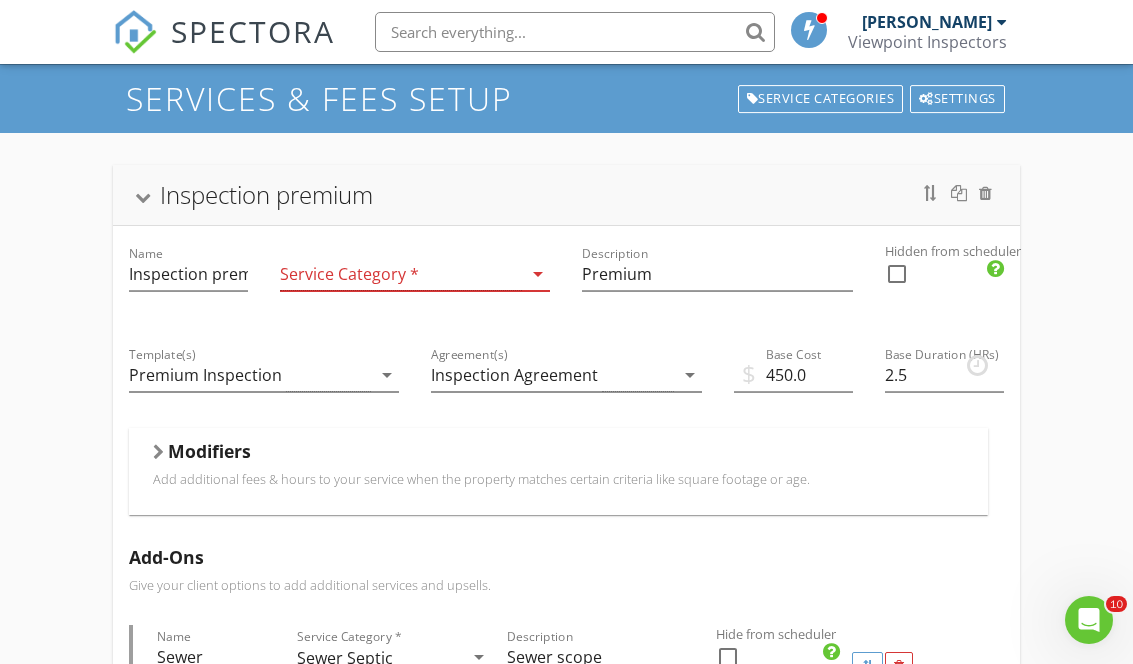 click on "arrow_drop_down" at bounding box center [536, 274] 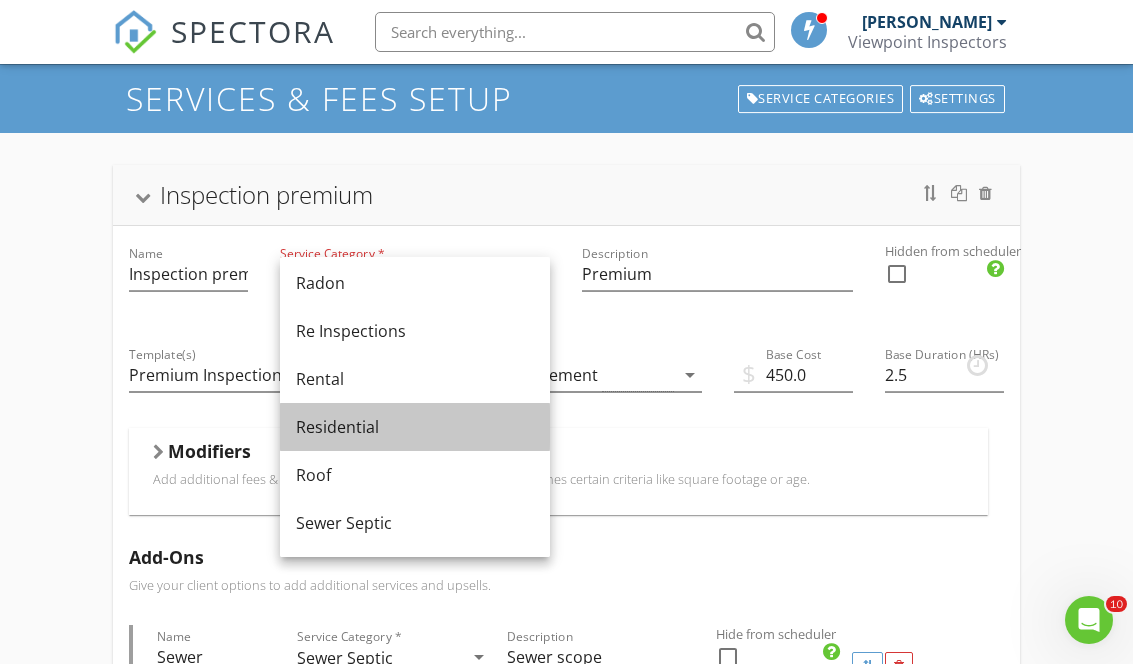 scroll, scrollTop: 866, scrollLeft: 0, axis: vertical 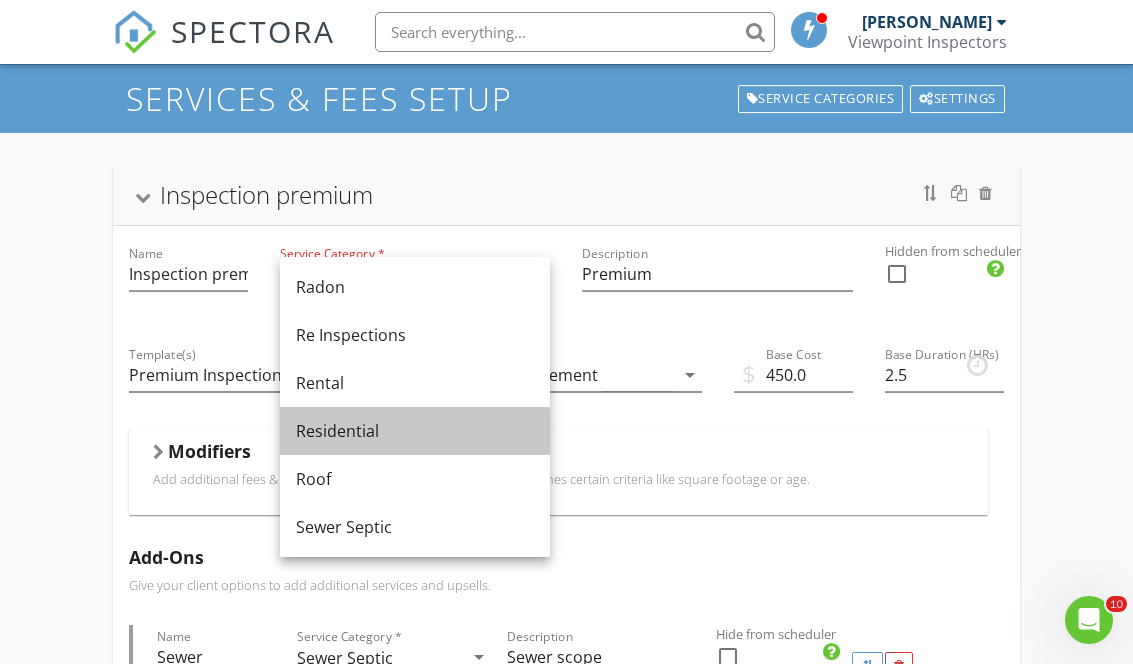 click on "Residential" at bounding box center [415, 431] 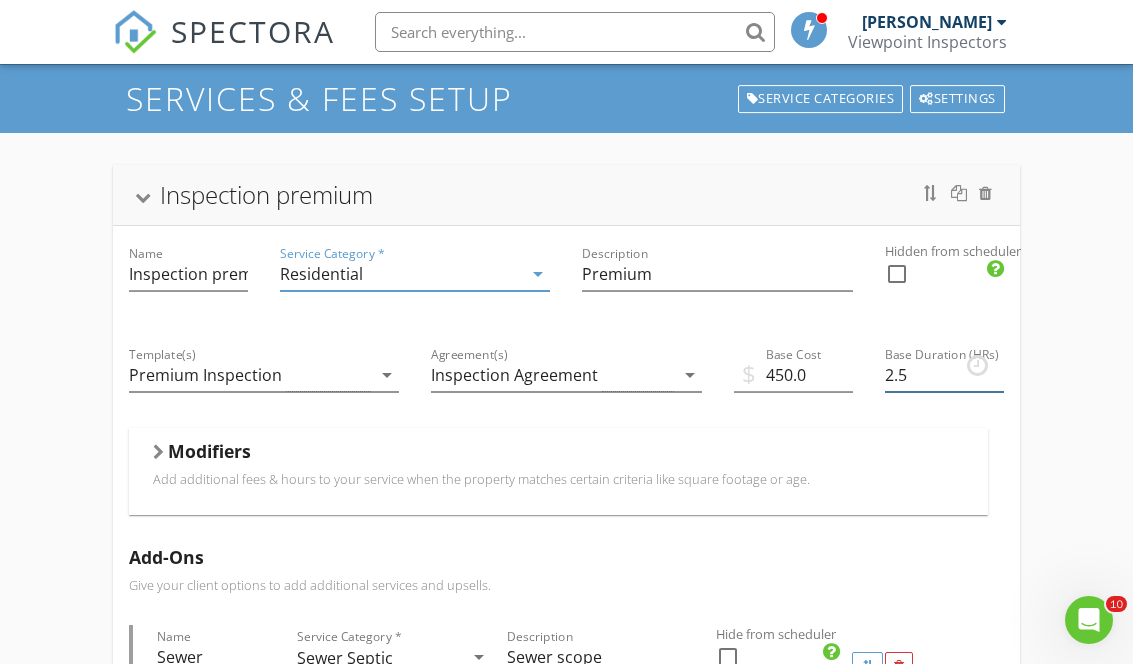 click on "2.5" at bounding box center (944, 375) 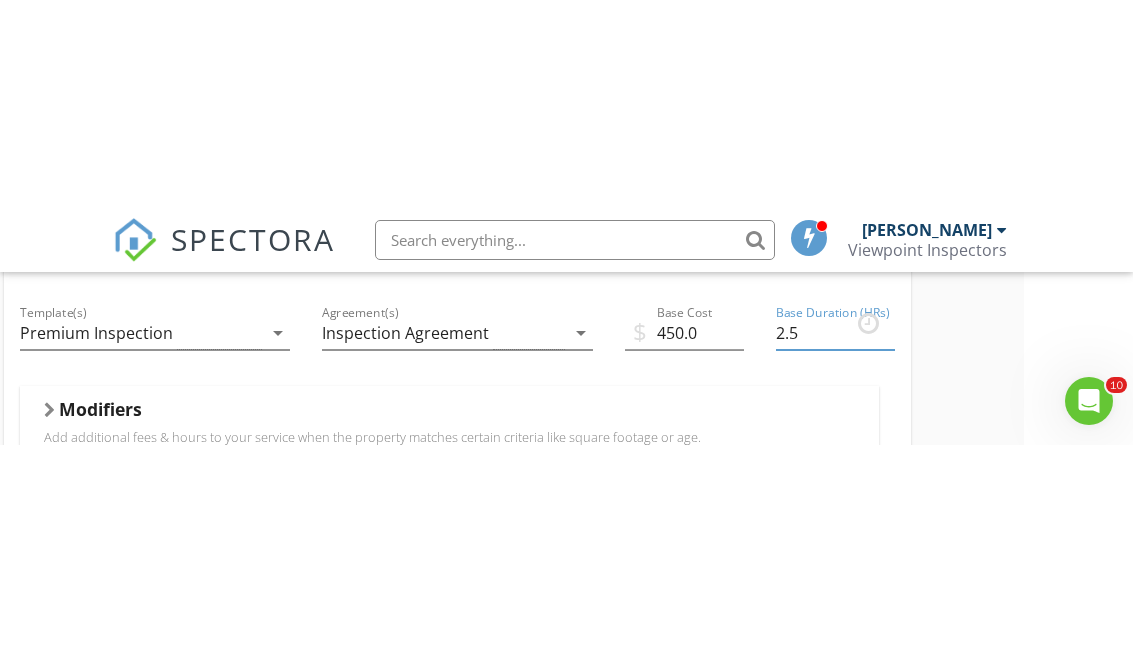 scroll, scrollTop: 328, scrollLeft: 109, axis: both 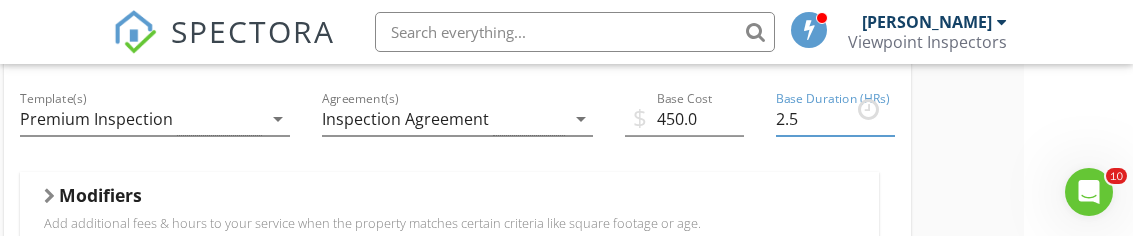 type on "2" 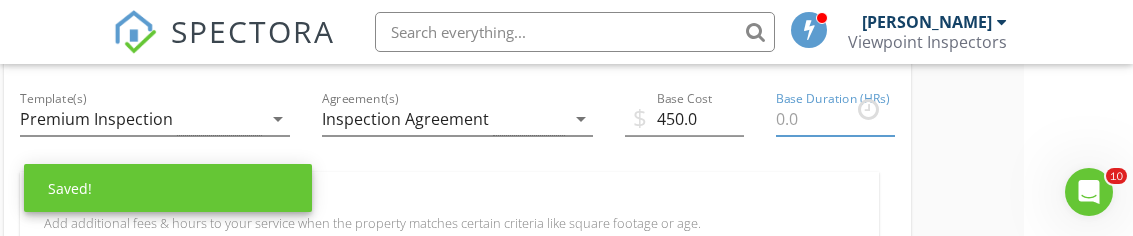 type 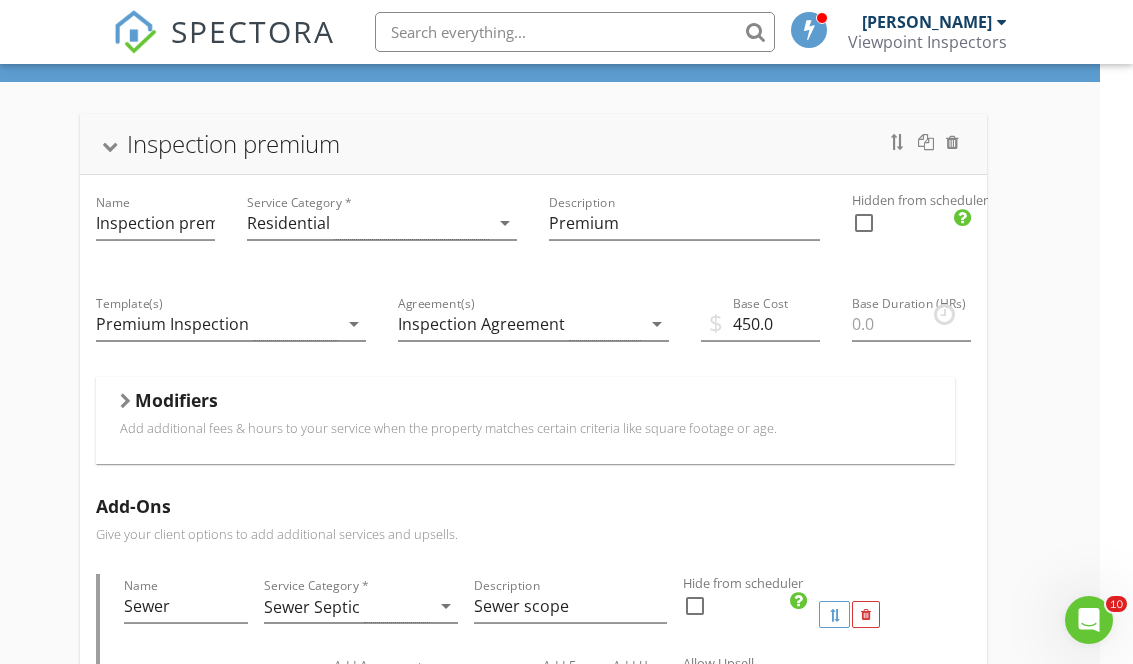 scroll, scrollTop: 122, scrollLeft: 16, axis: both 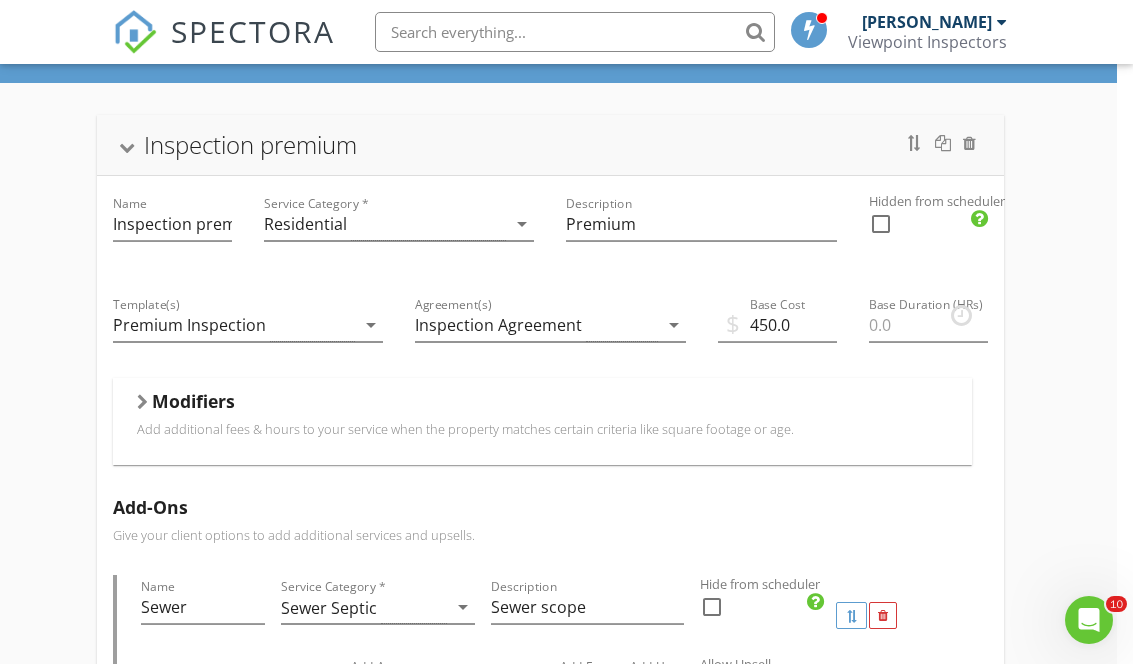 click on "Inspection premium   Name Inspection premium   Service Category * Residential arrow_drop_down   Description Premium   Hidden from scheduler   check_box_outline_blank     Template(s) Premium Inspection  arrow_drop_down   Agreement(s) Inspection Agreement arrow_drop_down   $   Base Cost 450.0   Base Duration (HRs)               Modifiers
Add additional fees & hours to your service when the
property matches certain criteria like square footage or age.
When Age of Home arrow_drop_down     Greater than (>) 80   Less than or Equal to (<=) 200       Add Fee 50.0   Add Hours 0.25   When Sq. Ft. arrow_drop_down   Type Range arrow_drop_down   Greater than (>) 1600   Less than or Equal to (<=) 2100       Add Fee 50.0   Add Hours 0.5   When Sq. Ft. arrow_drop_down   Type Range arrow_drop_down   Greater than (>) 2100   Less than or Equal to (<=) 2600       Add Fee 50.0   Add Hours 0.5
Modifiers
Add-Ons     Name Sewer" at bounding box center [550, 933] 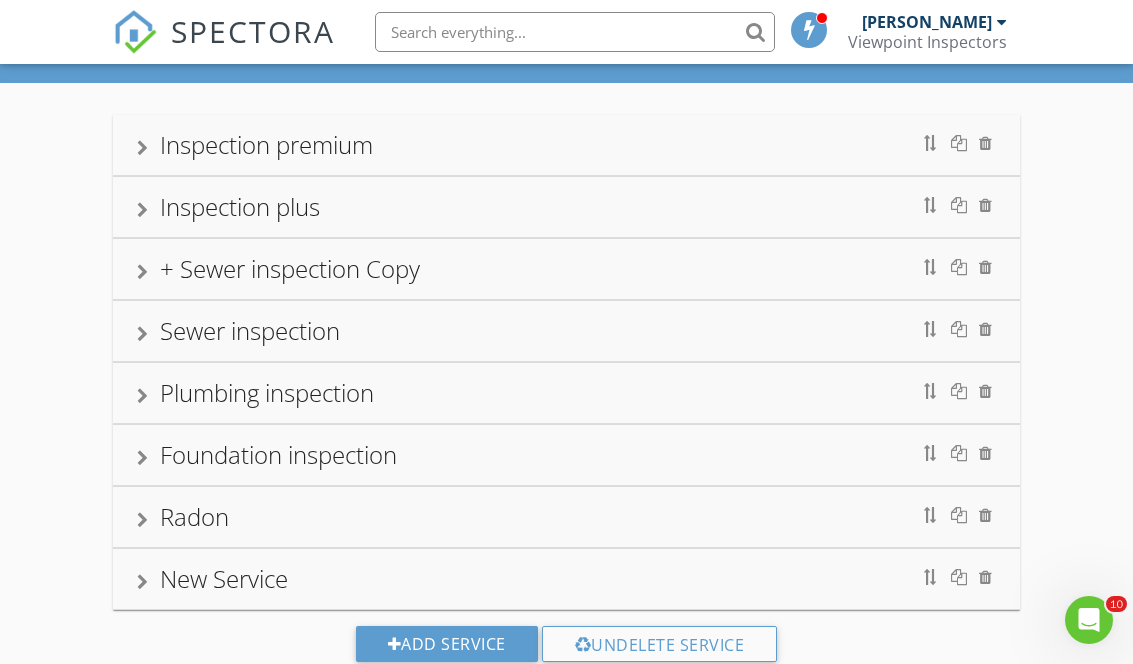 scroll, scrollTop: 122, scrollLeft: 0, axis: vertical 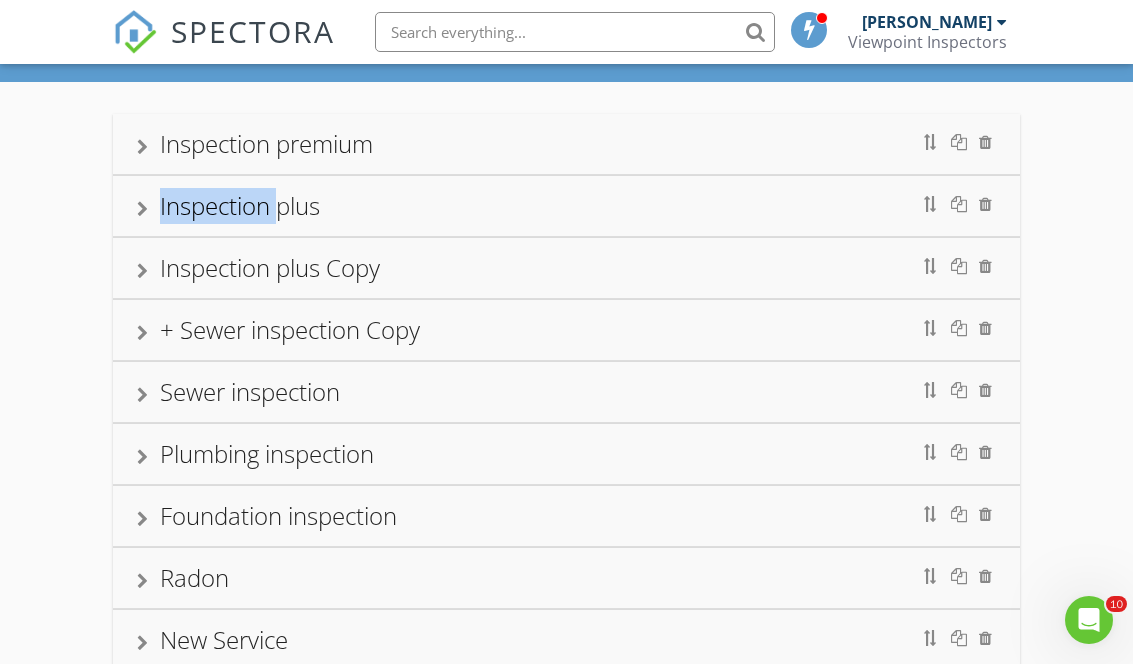 click on "Inspection plus" at bounding box center [566, 206] 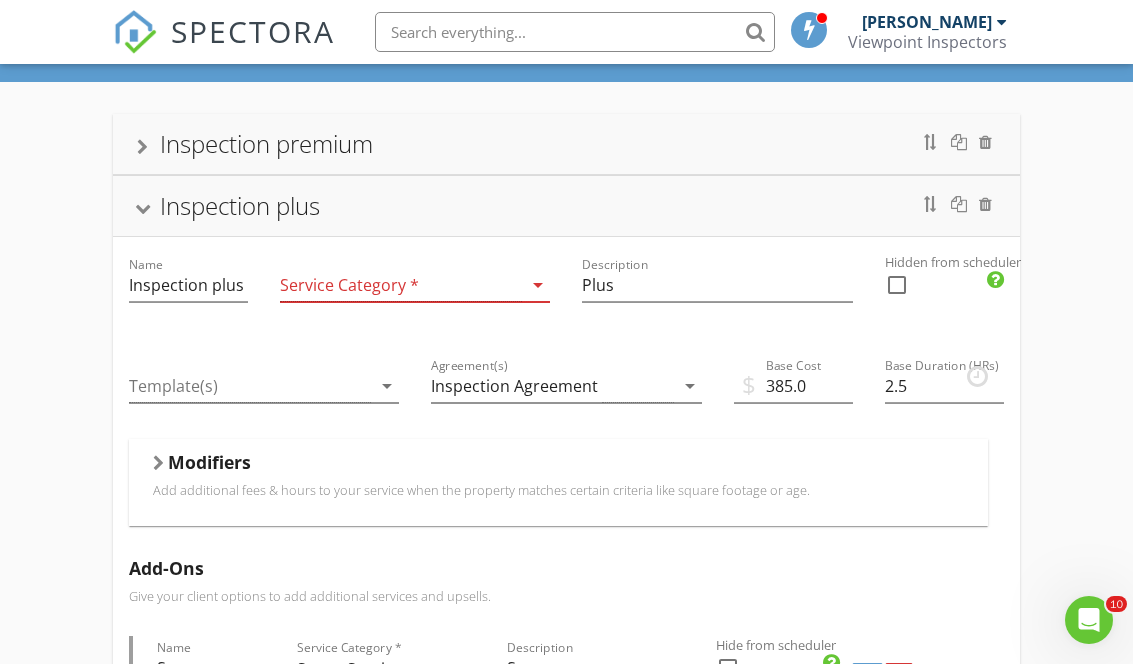 click on "Inspection plus" at bounding box center (566, 206) 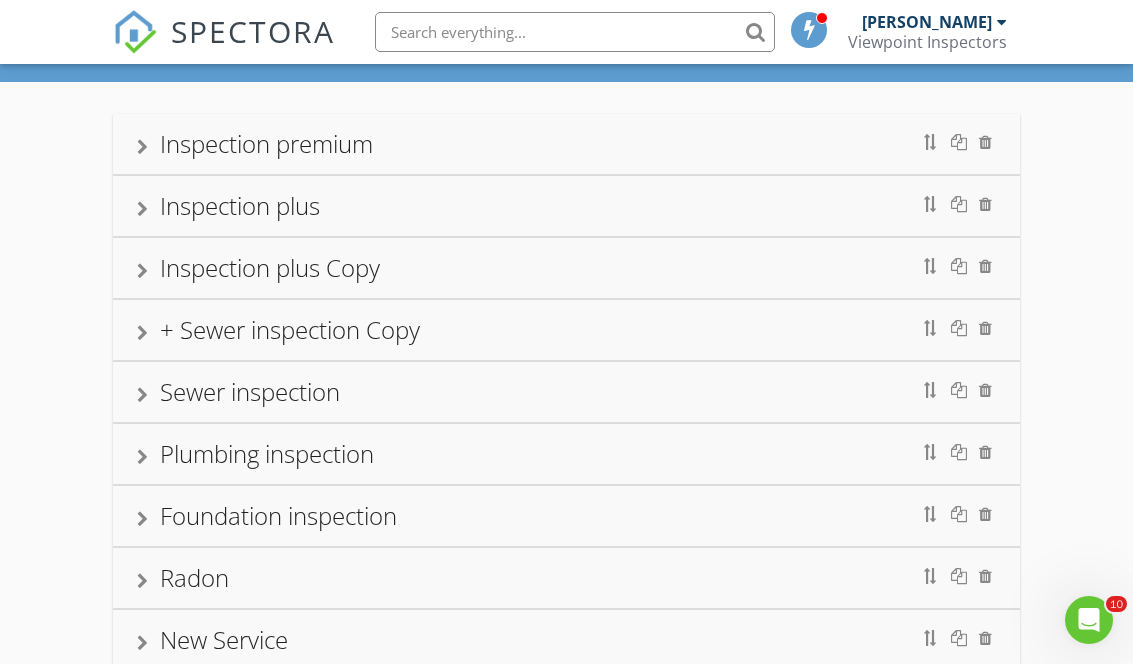 click on "Inspection plus" at bounding box center [240, 205] 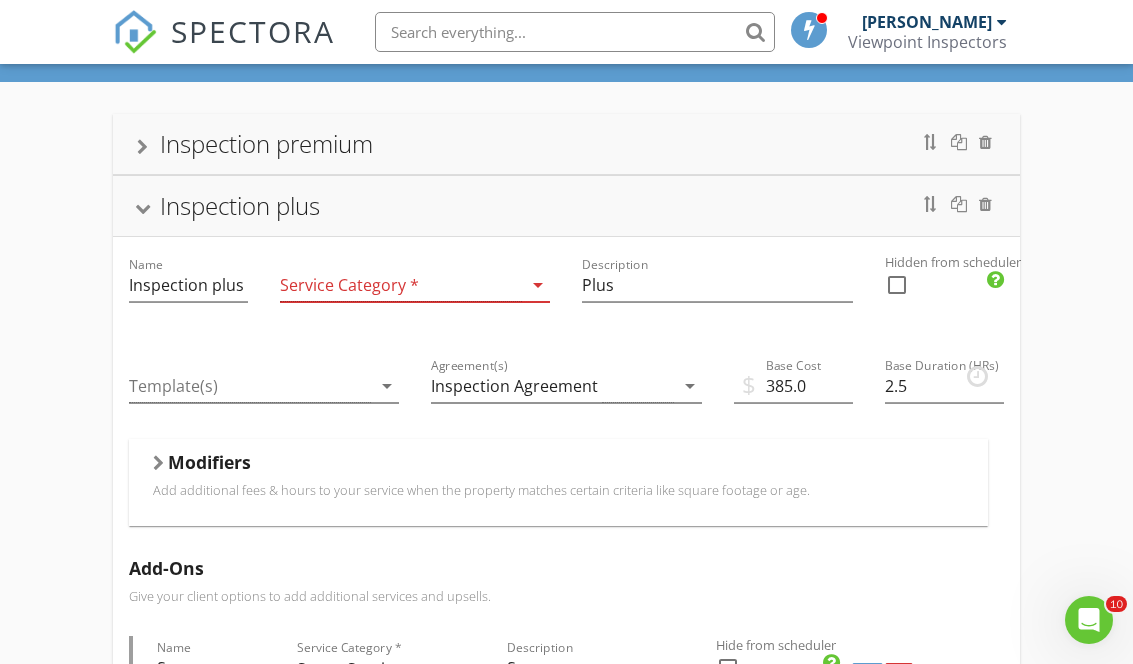 click on "Inspection premium   Name Inspection premium   Service Category * Residential arrow_drop_down   Description Premium   Hidden from scheduler   check_box_outline_blank              Inspection plus   Name Inspection plus   Service Category * arrow_drop_down   Description Plus   Hidden from scheduler   check_box_outline_blank     Template(s) arrow_drop_down   Agreement(s) Inspection Agreement arrow_drop_down   $   Base Cost 385.0   Base Duration (HRs) 2.5               Modifiers
Add additional fees & hours to your service when the
property matches certain criteria like square footage or age.
When Age of Home arrow_drop_down     Greater than (>) 80   Less than or Equal to (<=) 200       Add Fee 50.0   Add Hours 0.25   When Sq. Ft. arrow_drop_down   Type Range arrow_drop_down   Greater than (>) 1600   Less than or Equal to (<=) 2100       Add Fee 50.0   Add Hours 0.5   When Sq. Ft. arrow_drop_down   Type Range arrow_drop_down   Greater than (>) 2100" at bounding box center [566, 963] 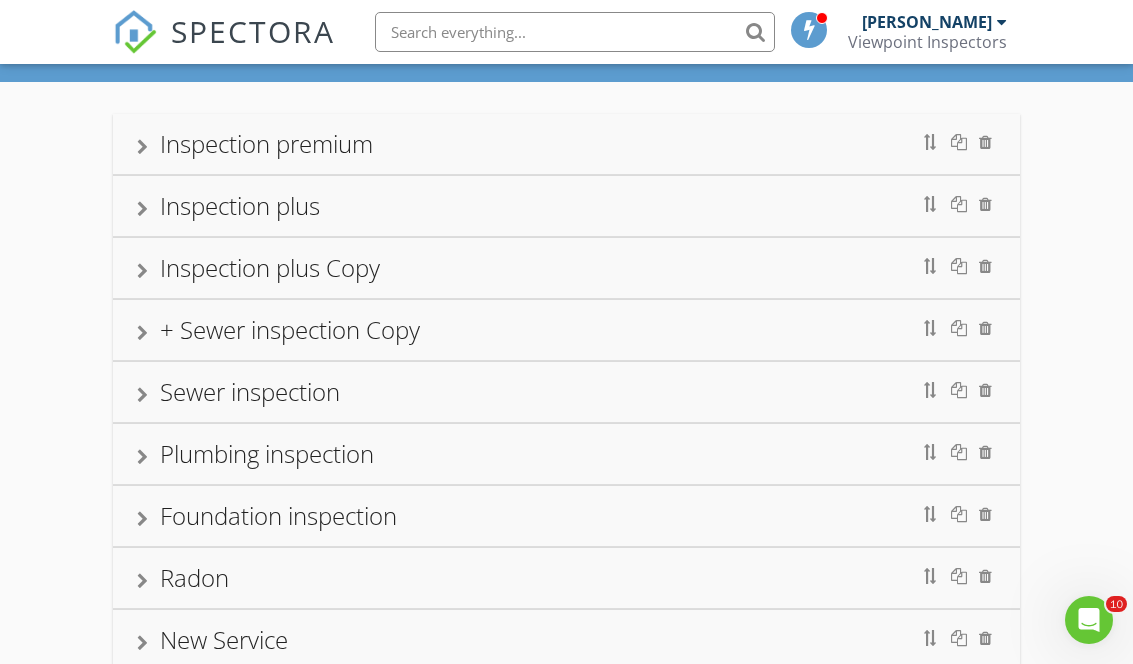 click at bounding box center (985, 204) 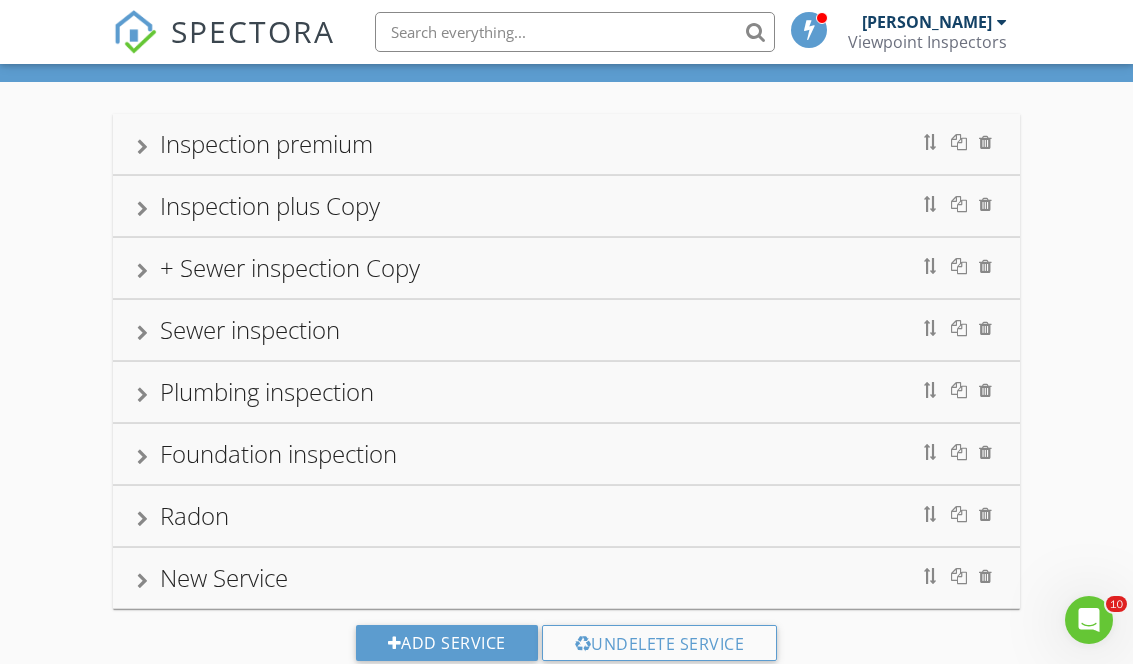 click on "Inspection plus Copy" at bounding box center (566, 206) 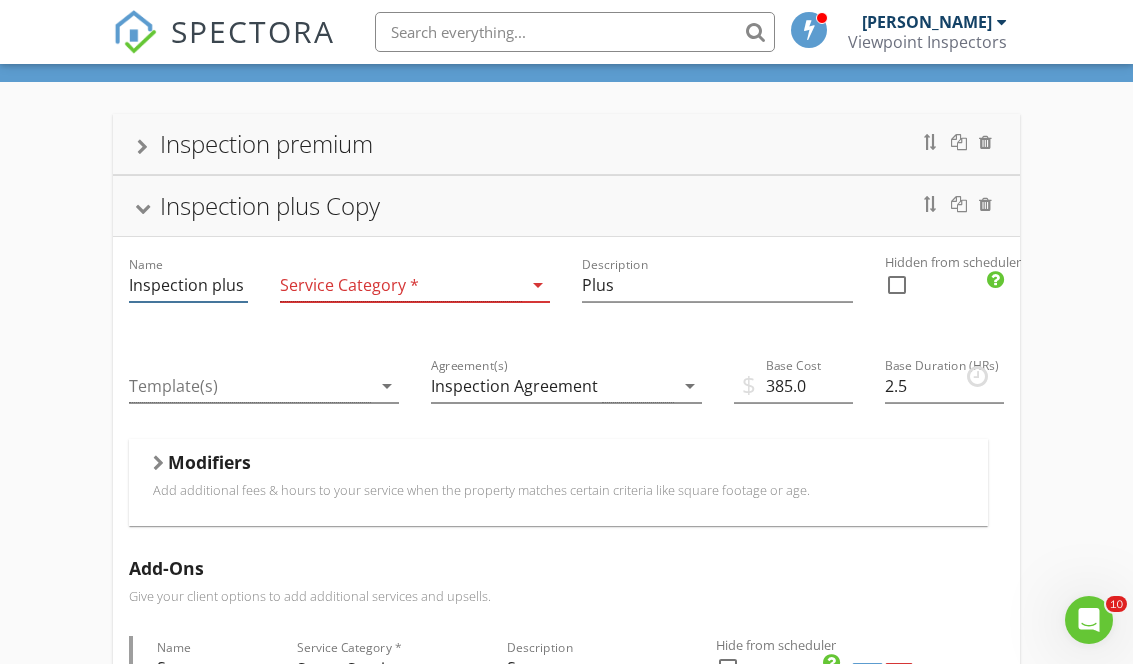 click on "Inspection plus Copy" at bounding box center [188, 285] 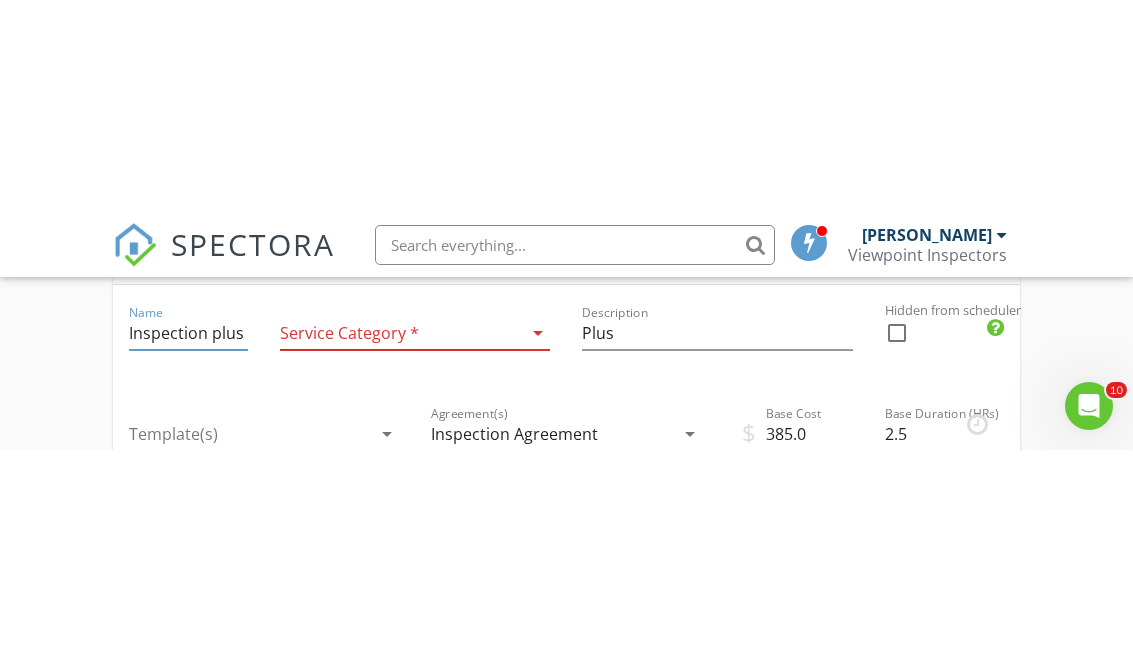 scroll, scrollTop: 289, scrollLeft: 0, axis: vertical 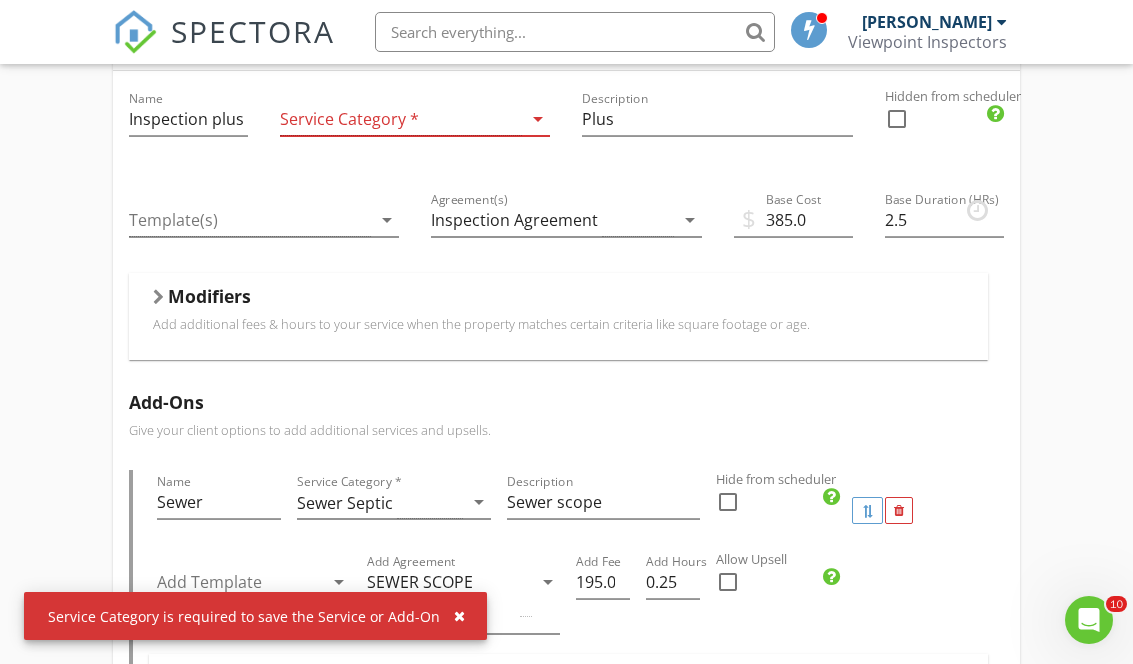 click on "Inspection premium   Name Inspection premium   Service Category * Residential arrow_drop_down   Description Premium   Hidden from scheduler   check_box_outline_blank              Inspection plus    Name Inspection plus   Service Category * arrow_drop_down   Description Plus   Hidden from scheduler   check_box_outline_blank     Template(s) arrow_drop_down   Agreement(s) Inspection Agreement arrow_drop_down   $   Base Cost 385.0   Base Duration (HRs) 2.5               Modifiers
Add additional fees & hours to your service when the
property matches certain criteria like square footage or age.
When Age of Home arrow_drop_down     Greater than (>) 80   Less than or Equal to (<=) 200       Add Fee 50.0   Add Hours 0.25   When Sq. Ft. arrow_drop_down   Type Range arrow_drop_down   Greater than (>) 1600   Less than or Equal to (<=) 2100       Add Fee 50.0   Add Hours 0.5   When Sq. Ft. arrow_drop_down   Type Range arrow_drop_down   Greater than (>) 2100" at bounding box center [566, 766] 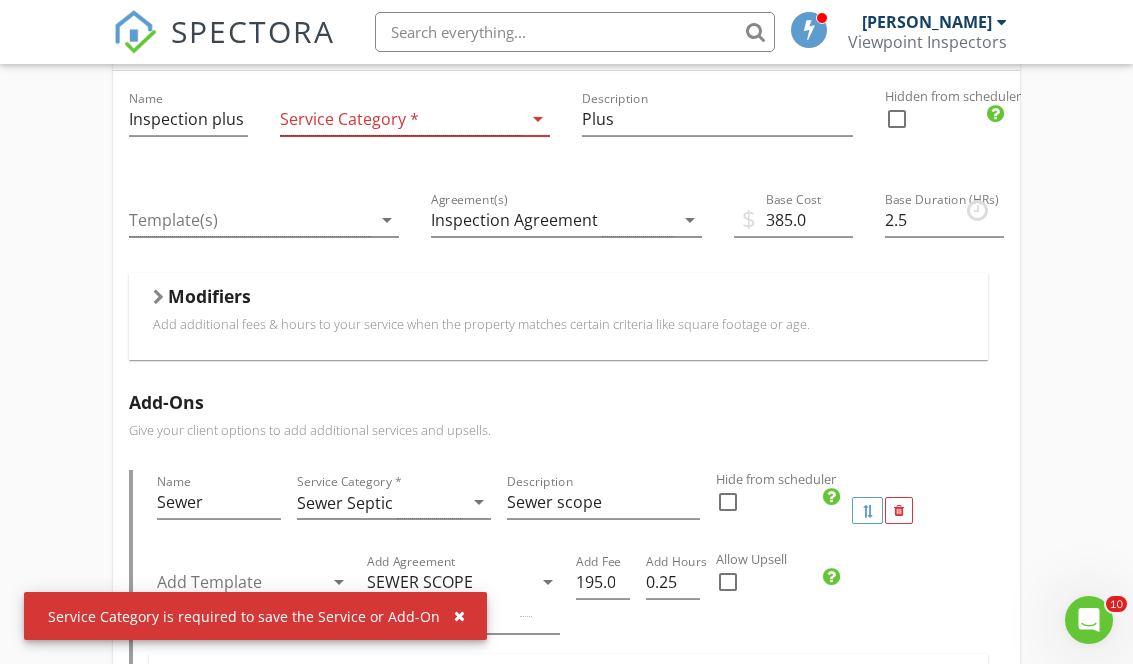 click on "arrow_drop_down" at bounding box center [538, 119] 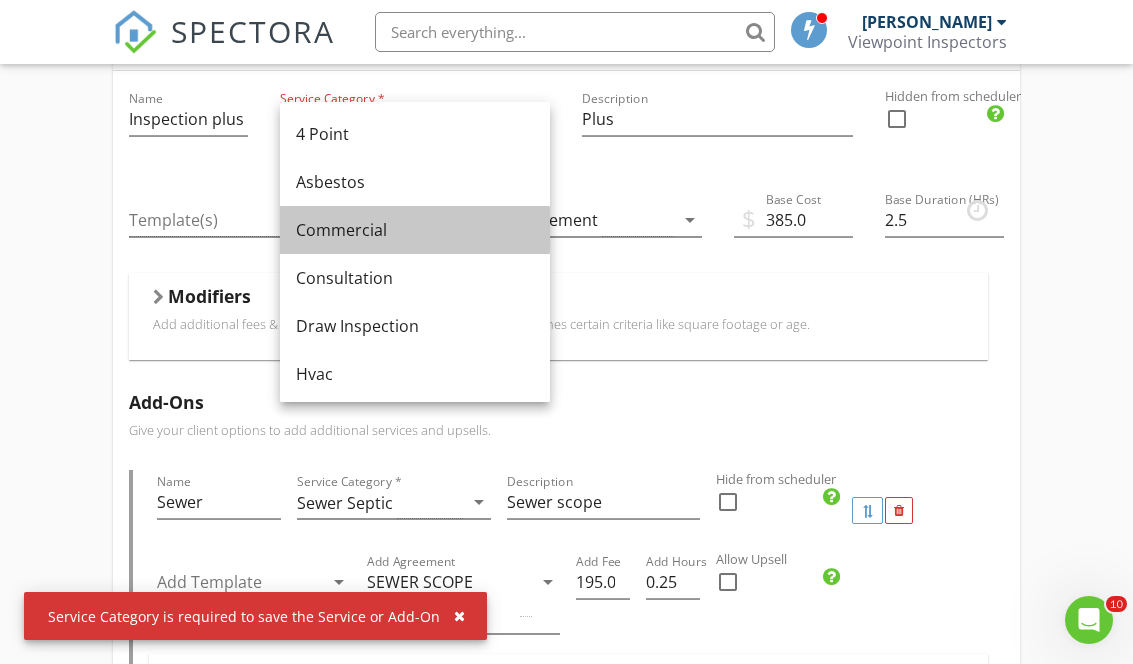 click on "Commercial" at bounding box center [415, 230] 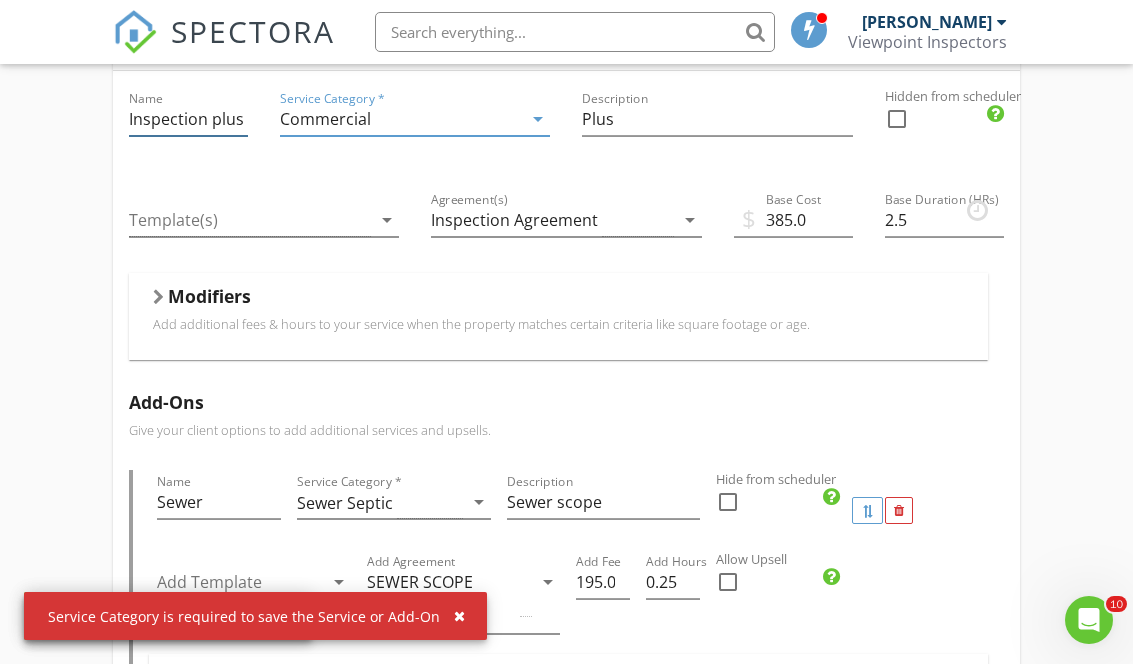 click on "Inspection plus" at bounding box center (188, 119) 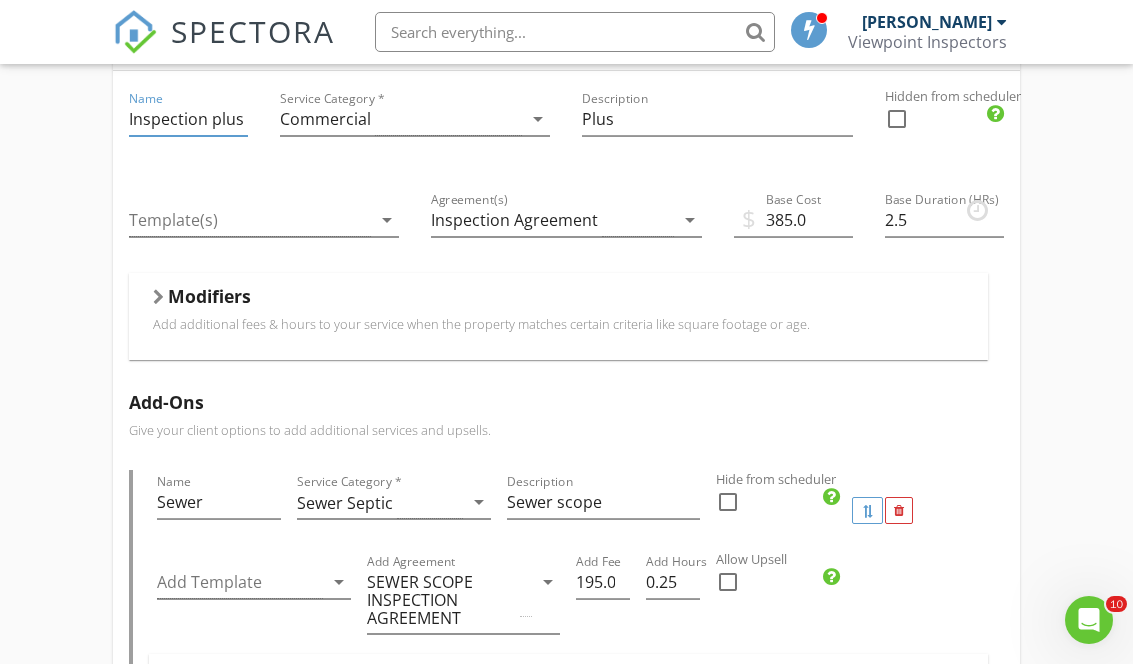 type on "Inspection plus commercial" 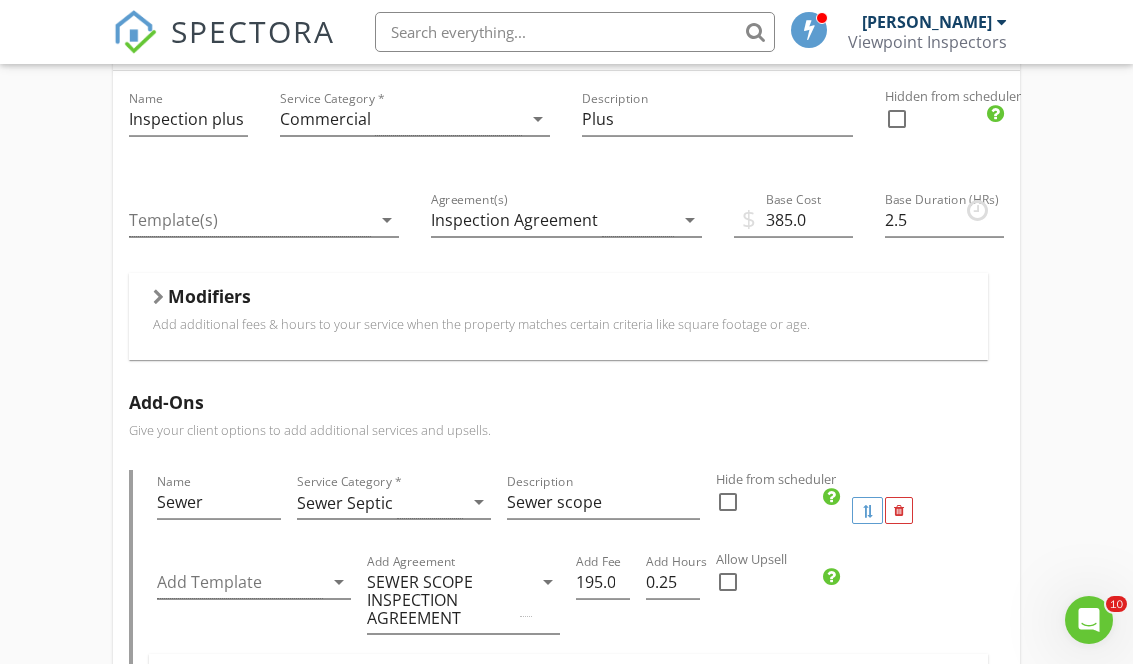 click on "Inspection premium   Name Inspection premium   Service Category * Residential arrow_drop_down   Description Premium   Hidden from scheduler   check_box_outline_blank              Inspection plus commercial    Name Inspection plus commercial   Service Category * Commercial arrow_drop_down   Description Plus   Hidden from scheduler   check_box_outline_blank     Template(s) arrow_drop_down   Agreement(s) Inspection Agreement arrow_drop_down   $   Base Cost 385.0   Base Duration (HRs) 2.5               Modifiers
Add additional fees & hours to your service when the
property matches certain criteria like square footage or age.
When Age of Home arrow_drop_down     Greater than (>) 80   Less than or Equal to (<=) 200       Add Fee 50.0   Add Hours 0.25   When Sq. Ft. arrow_drop_down   Type Range arrow_drop_down   Greater than (>) 1600   Less than or Equal to (<=) 2100       Add Fee 50.0   Add Hours 0.5   When Sq. Ft. arrow_drop_down   Type Range   2100" at bounding box center [566, 766] 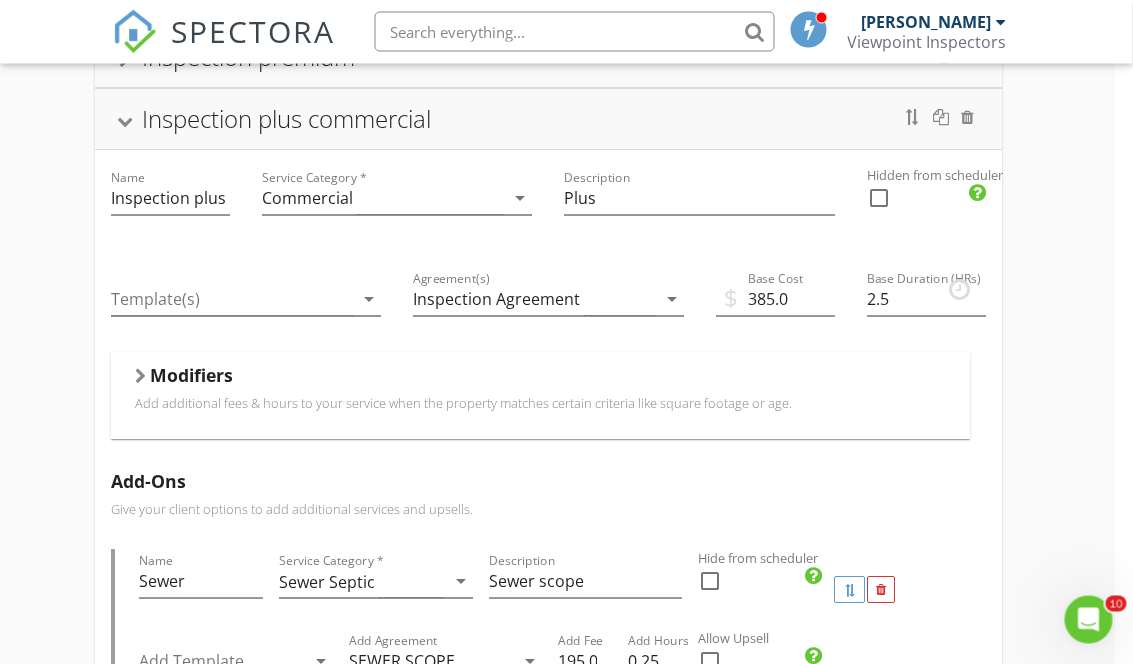 scroll, scrollTop: 128, scrollLeft: 12, axis: both 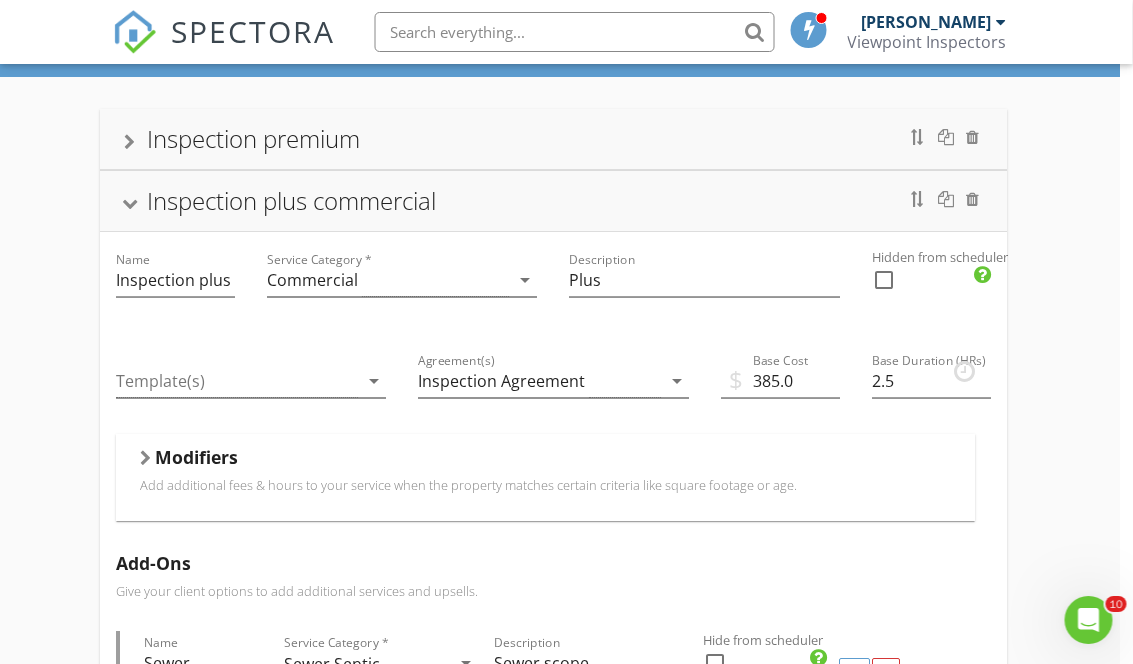 click at bounding box center [941, 199] 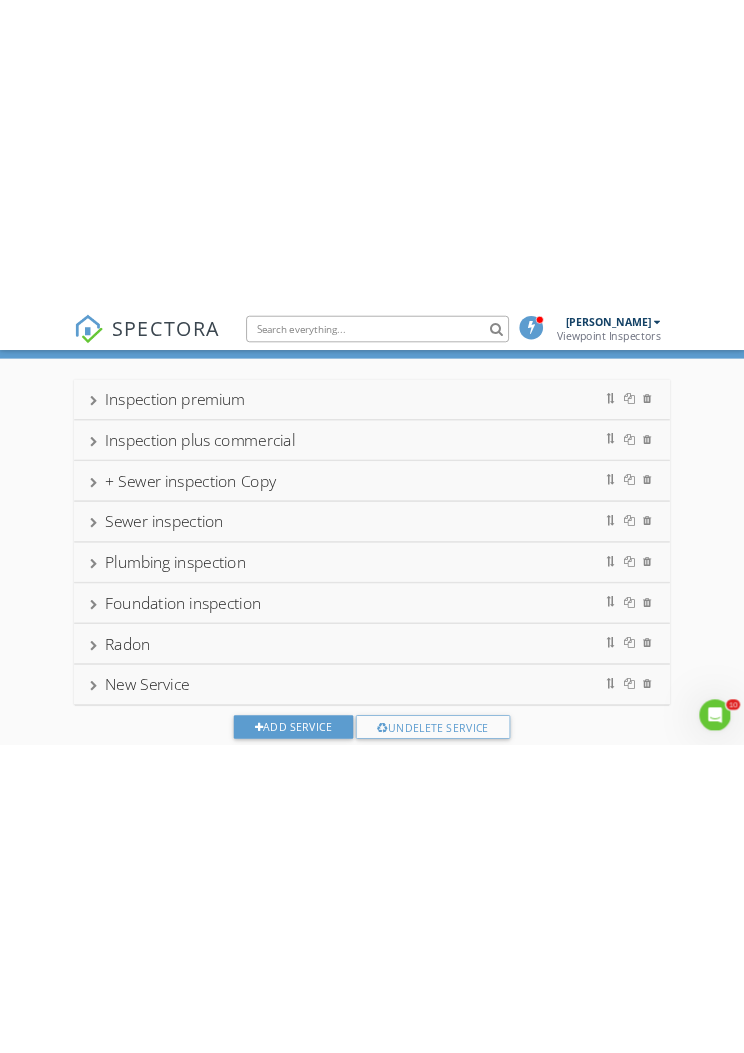 scroll, scrollTop: 0, scrollLeft: 0, axis: both 